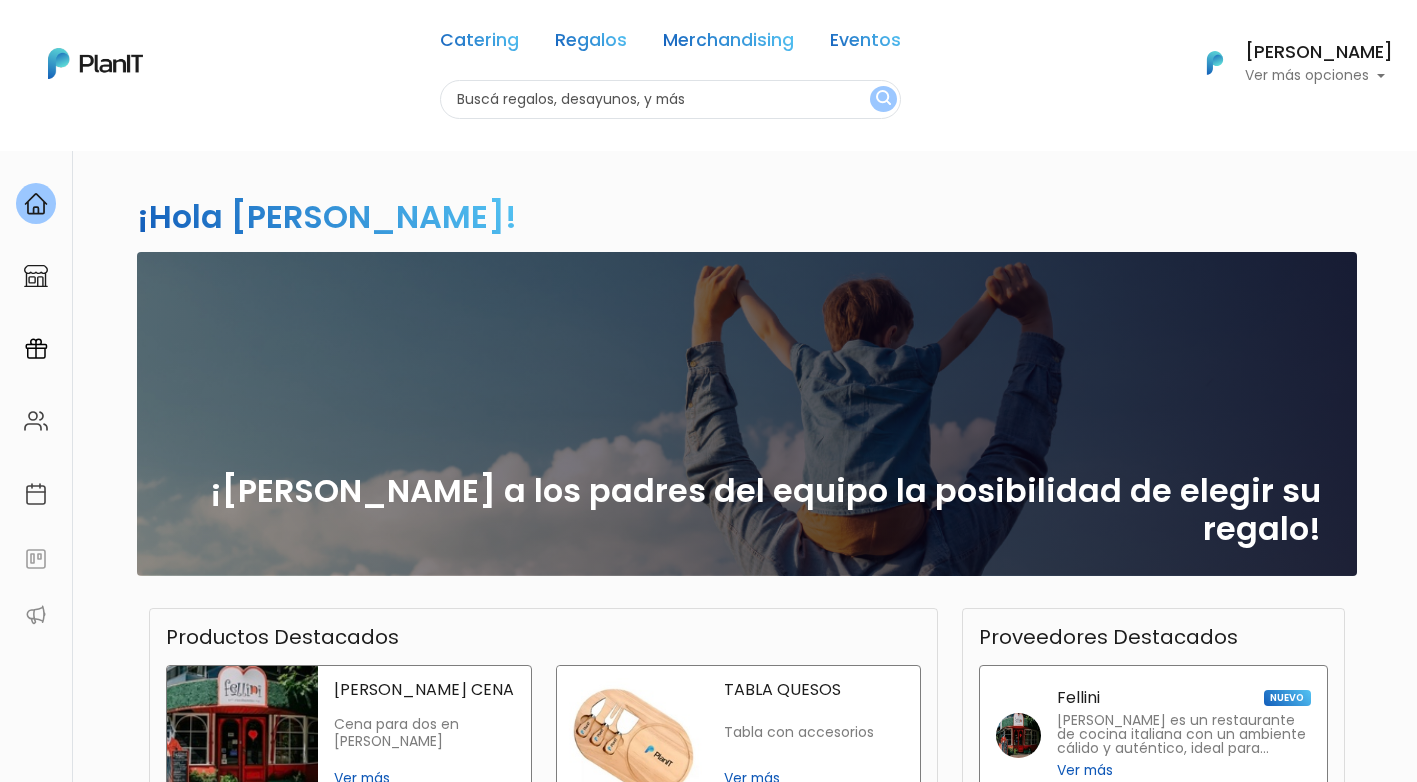 scroll, scrollTop: 0, scrollLeft: 0, axis: both 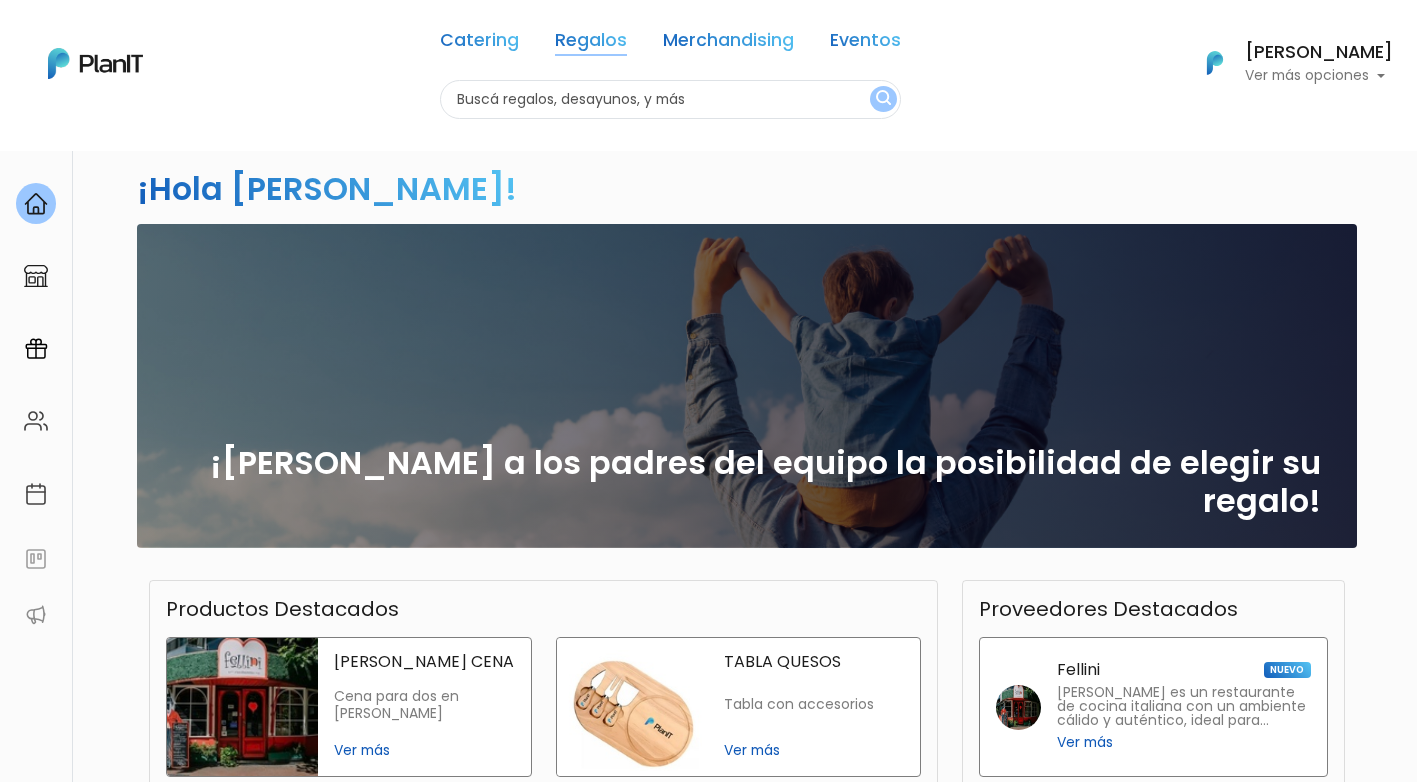 click on "Regalos" at bounding box center (591, 44) 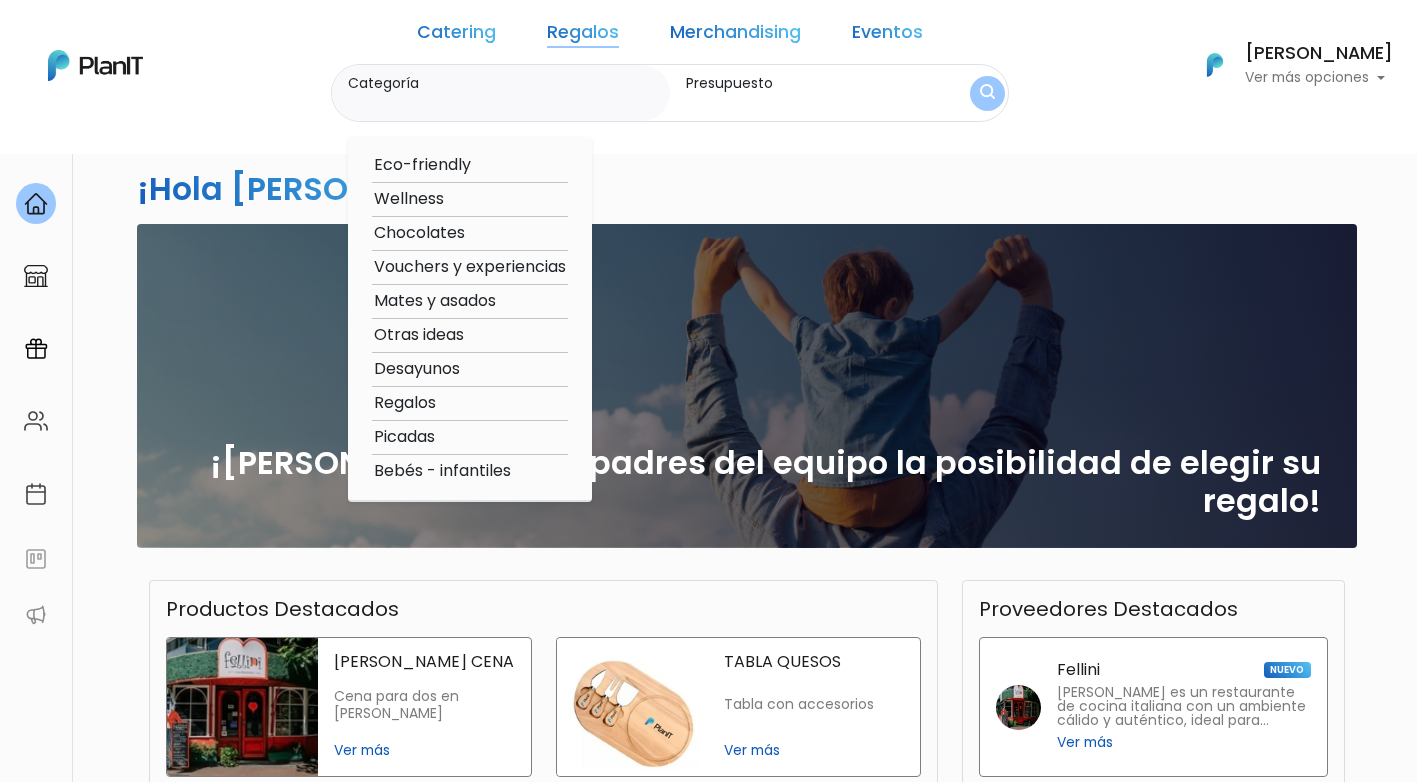 click on "Otras ideas" at bounding box center (470, 335) 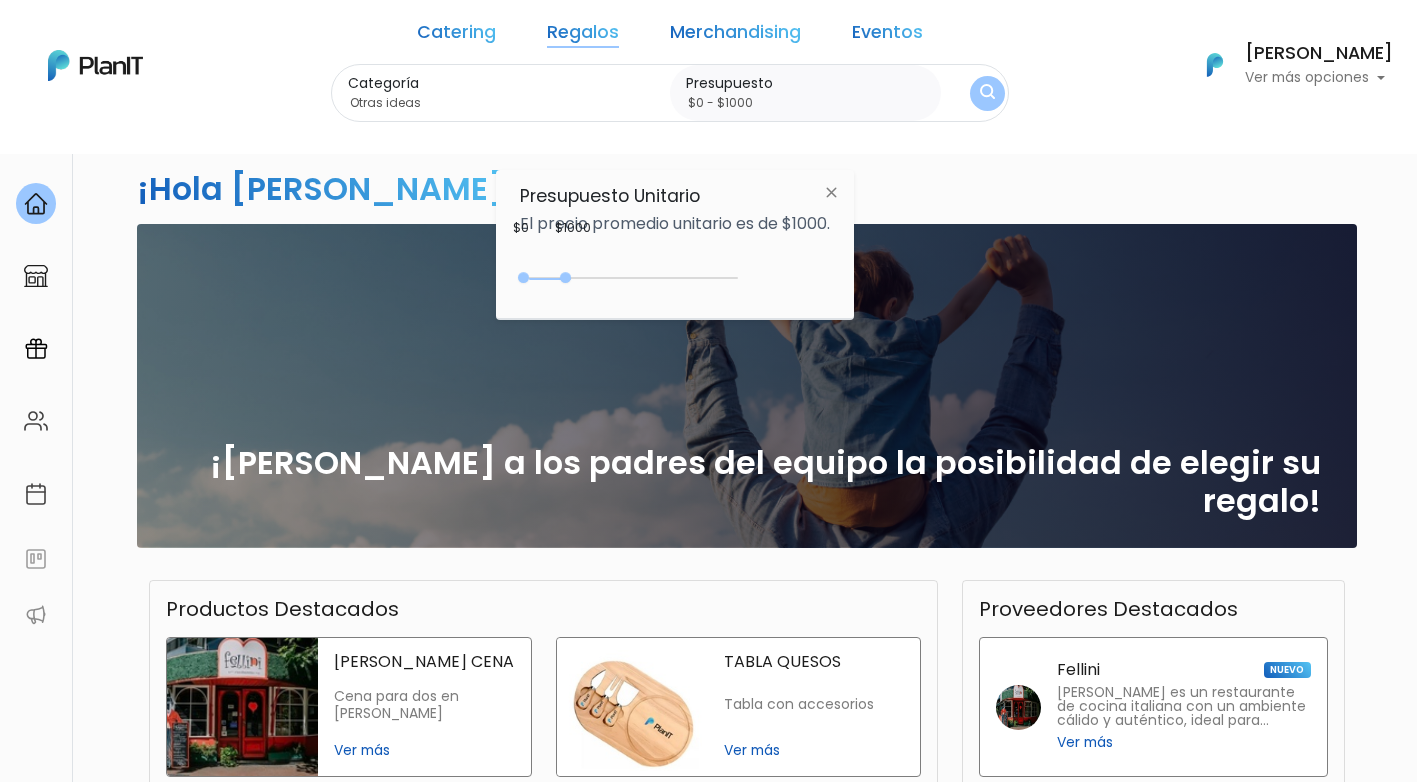 click at bounding box center (831, 192) 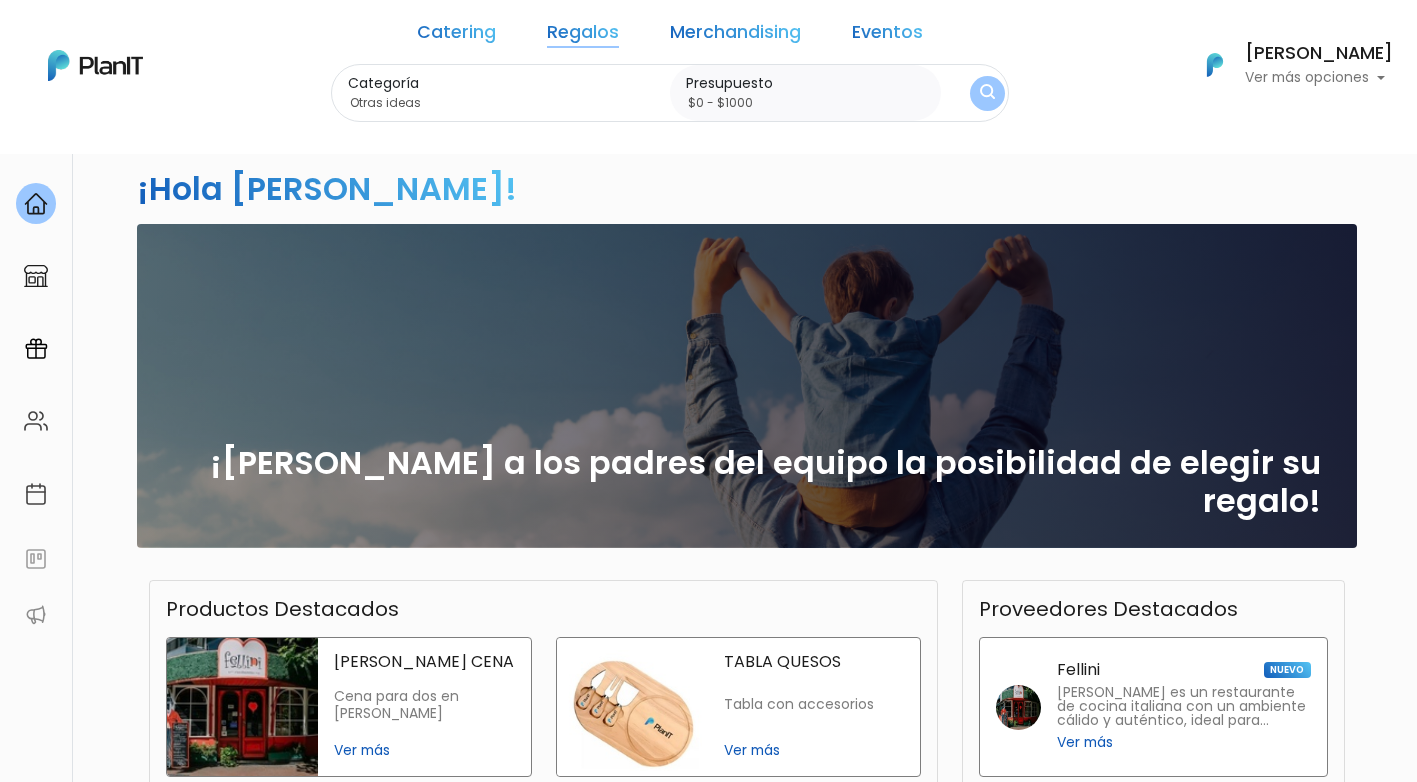 click on "Presupuesto" at bounding box center [809, 83] 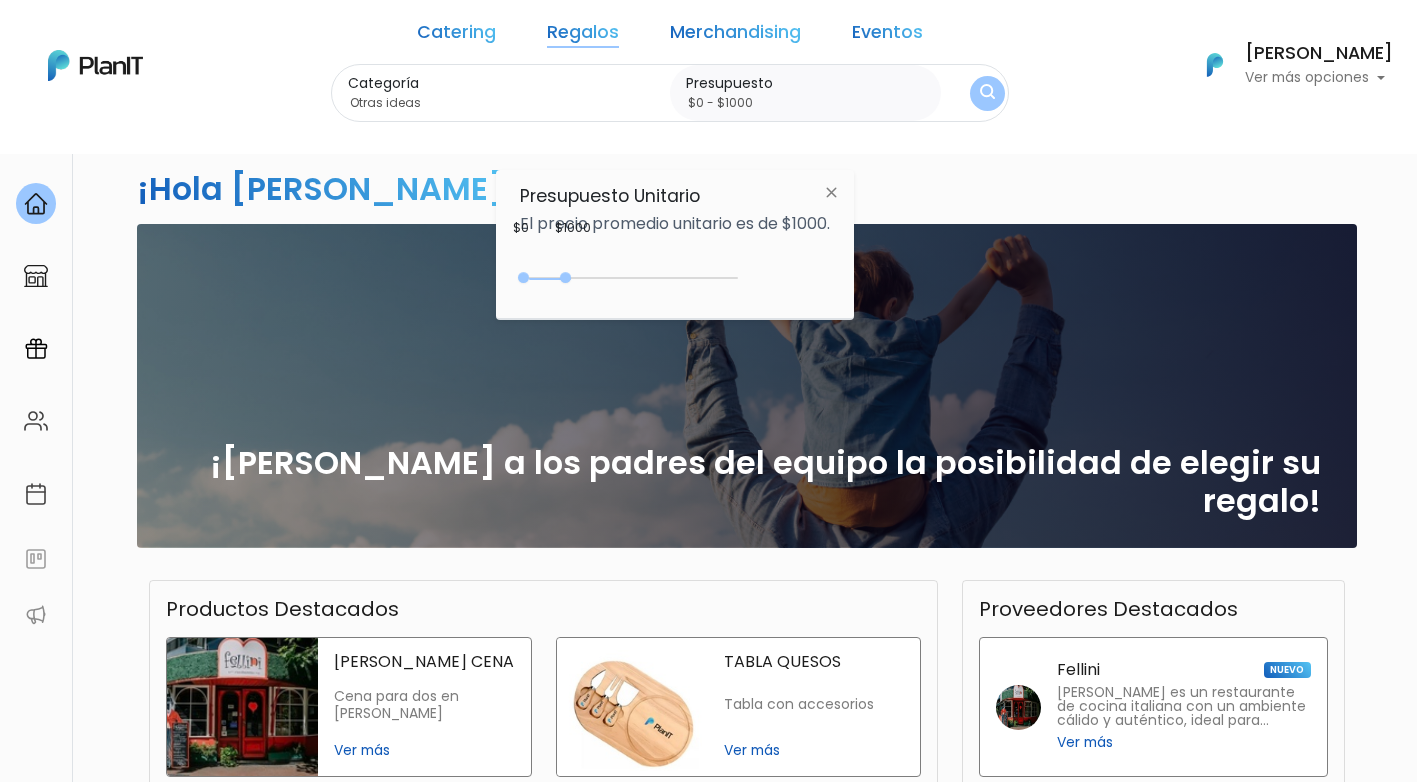 click on "0 : 1000 0 1000 0,1000" at bounding box center (633, 282) 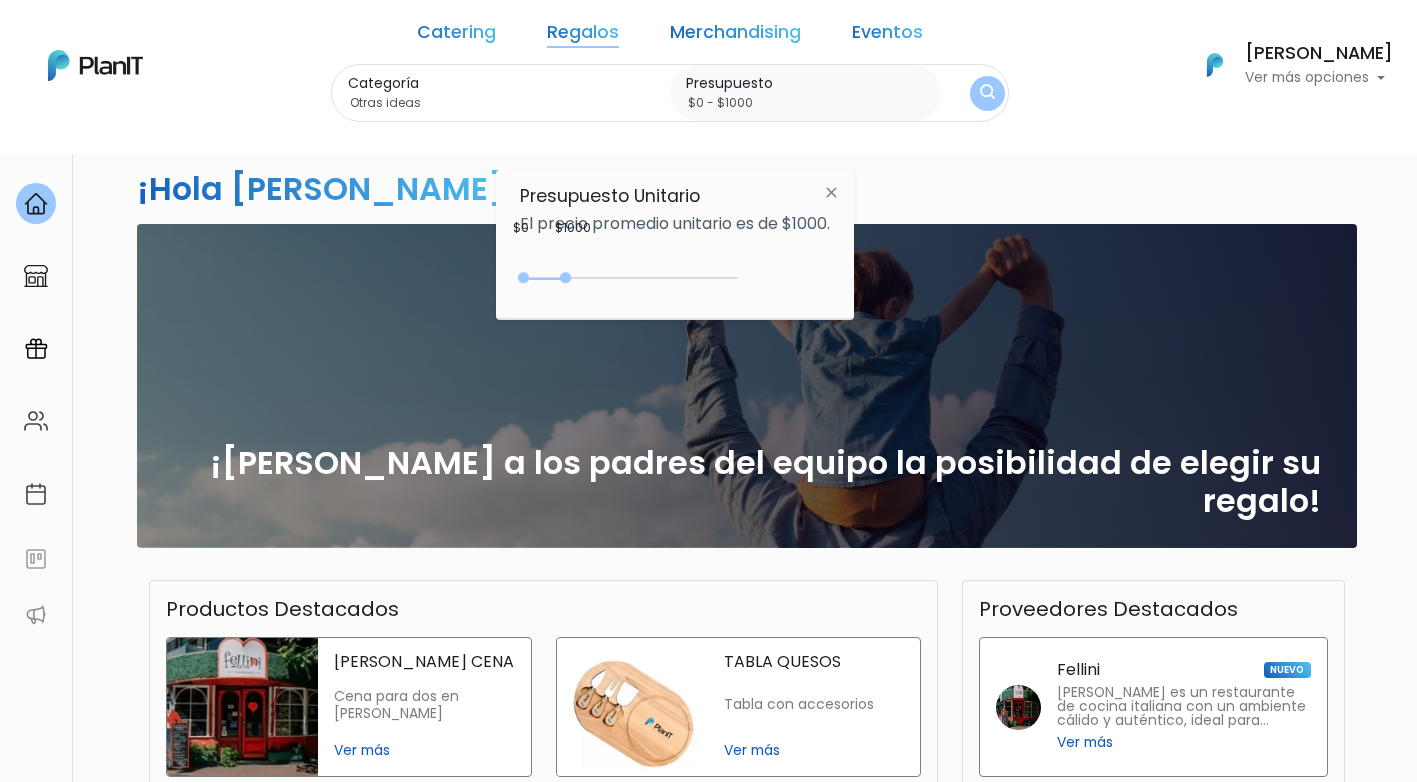 click at bounding box center [831, 192] 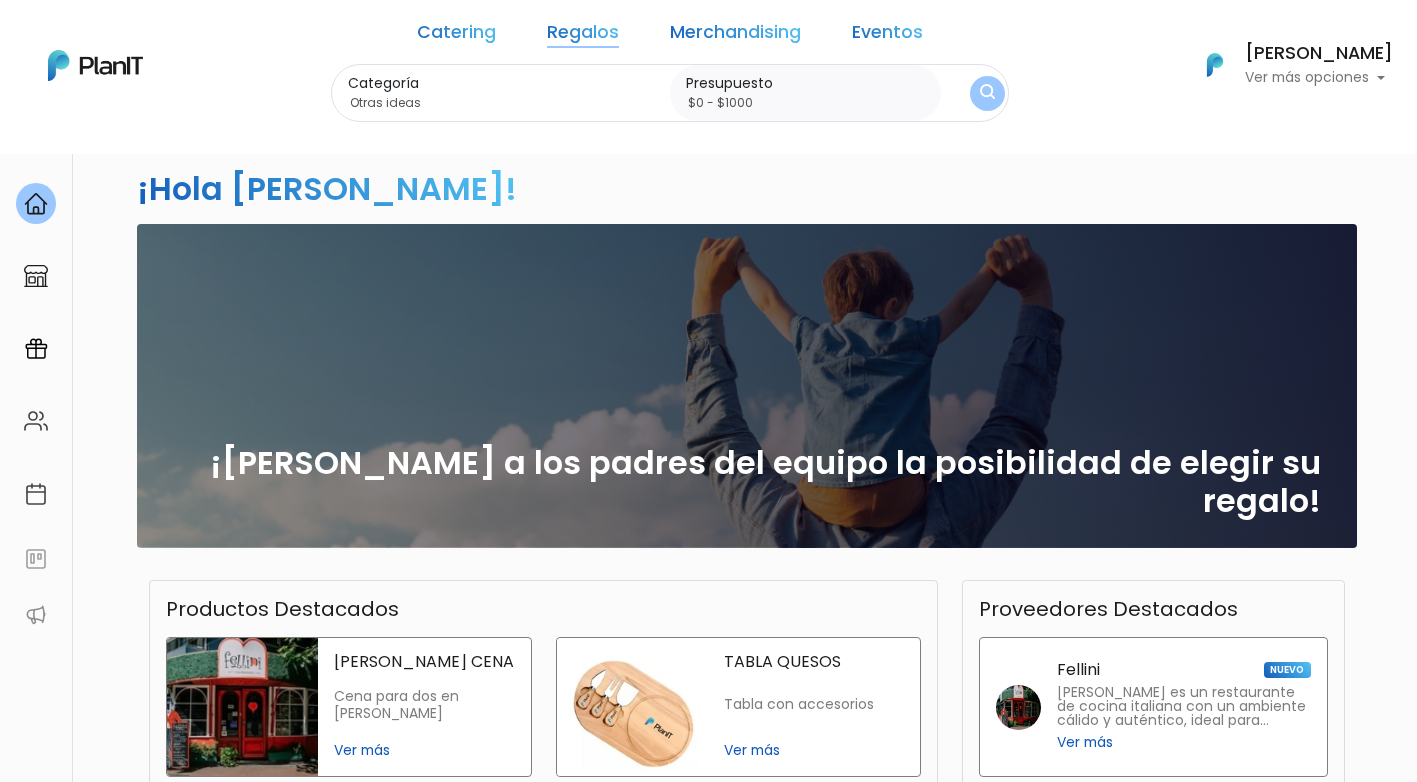 click on "Otras ideas" at bounding box center [505, 103] 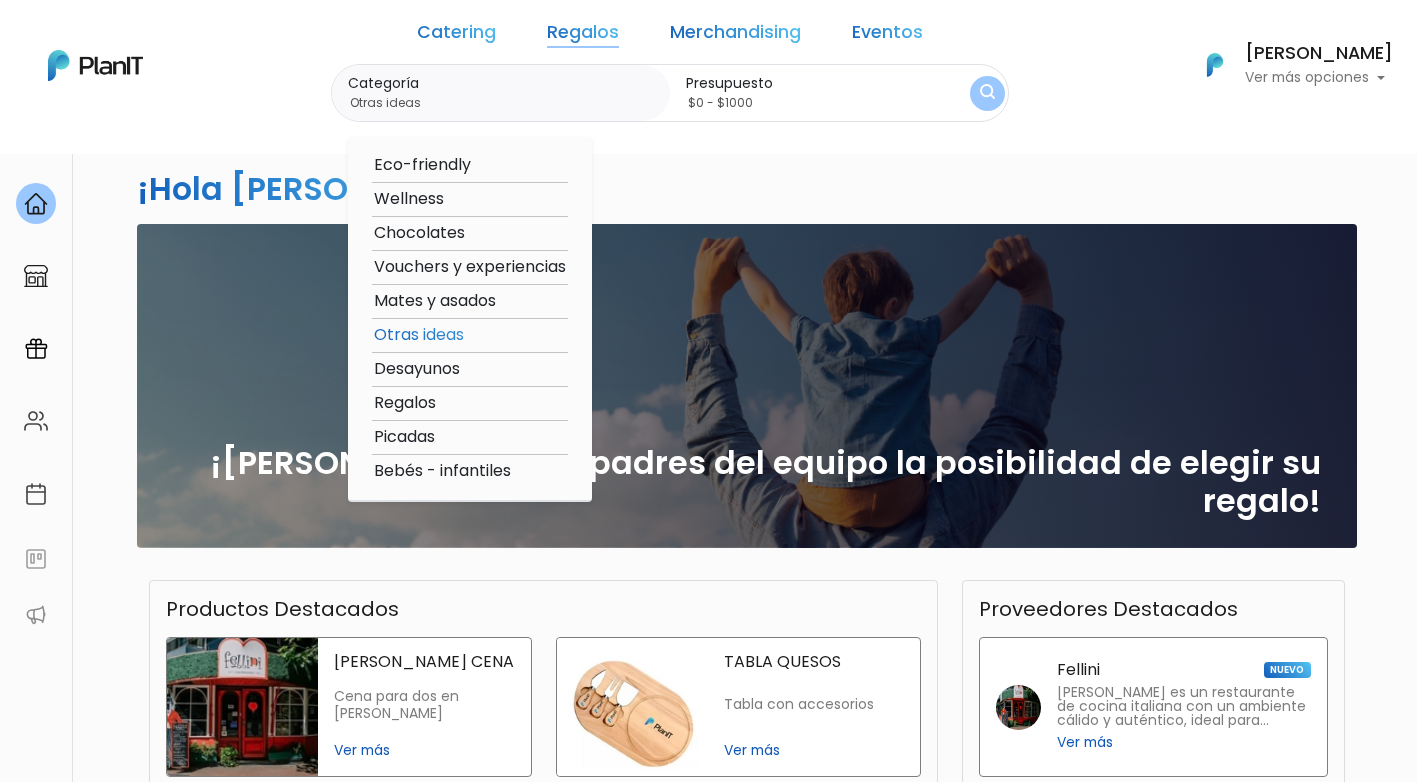 click on "Regalos" at bounding box center [470, 403] 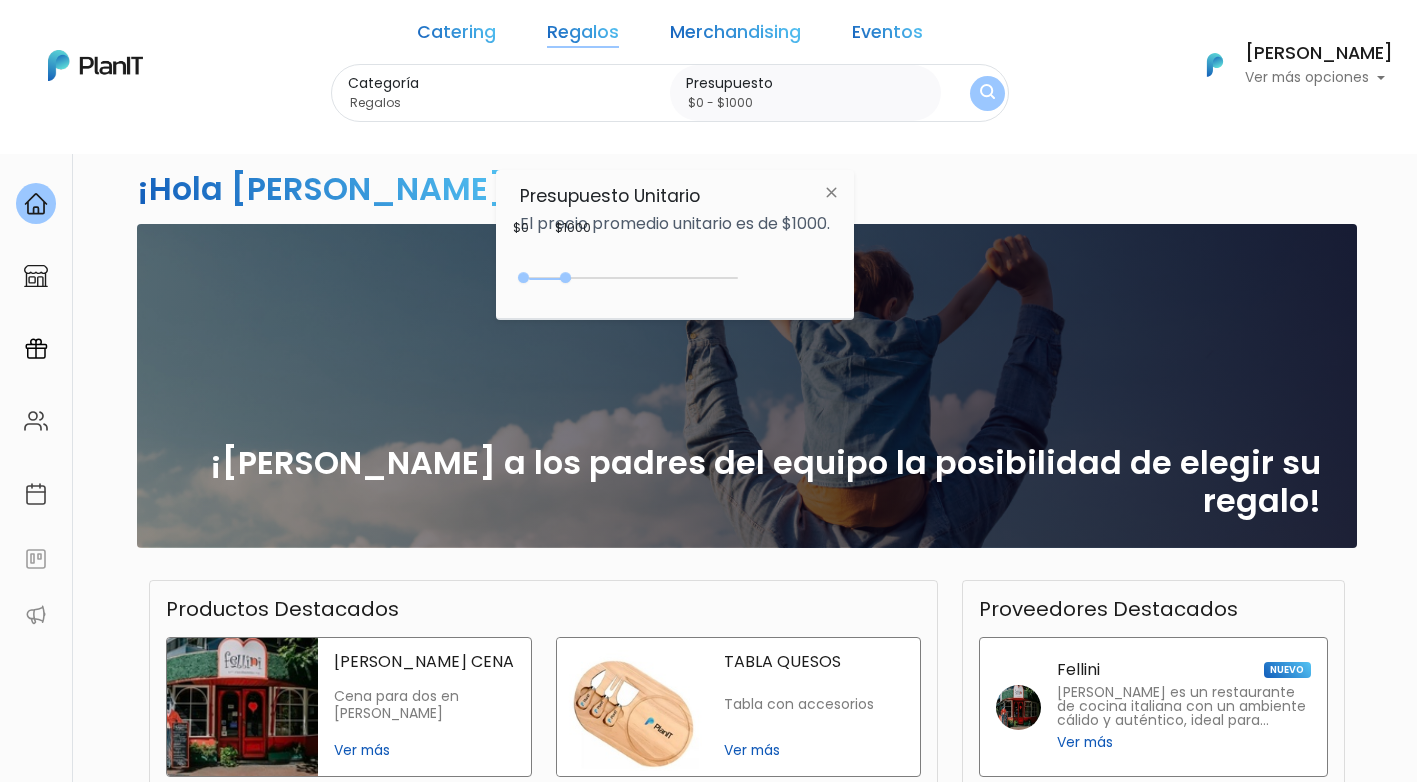 click at bounding box center [987, 92] 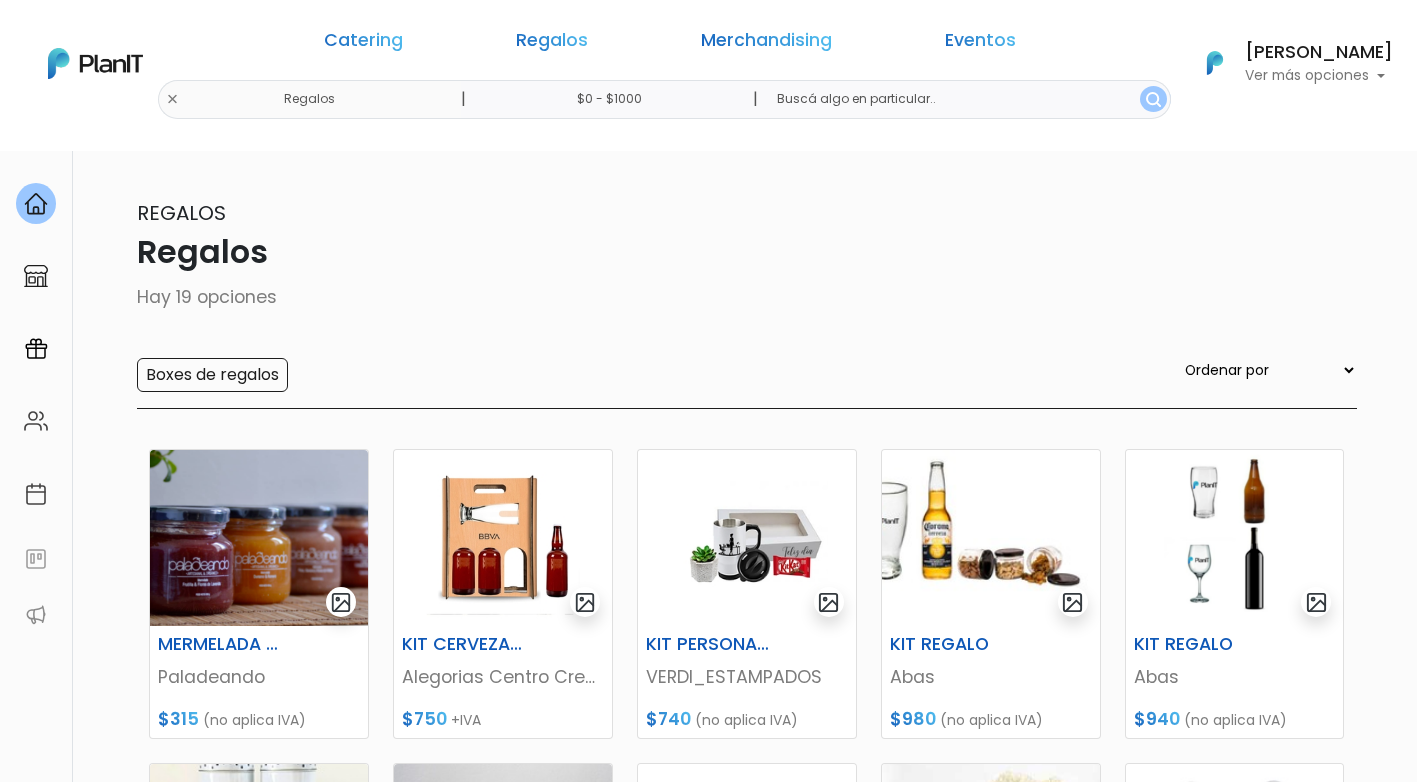 scroll, scrollTop: 0, scrollLeft: 0, axis: both 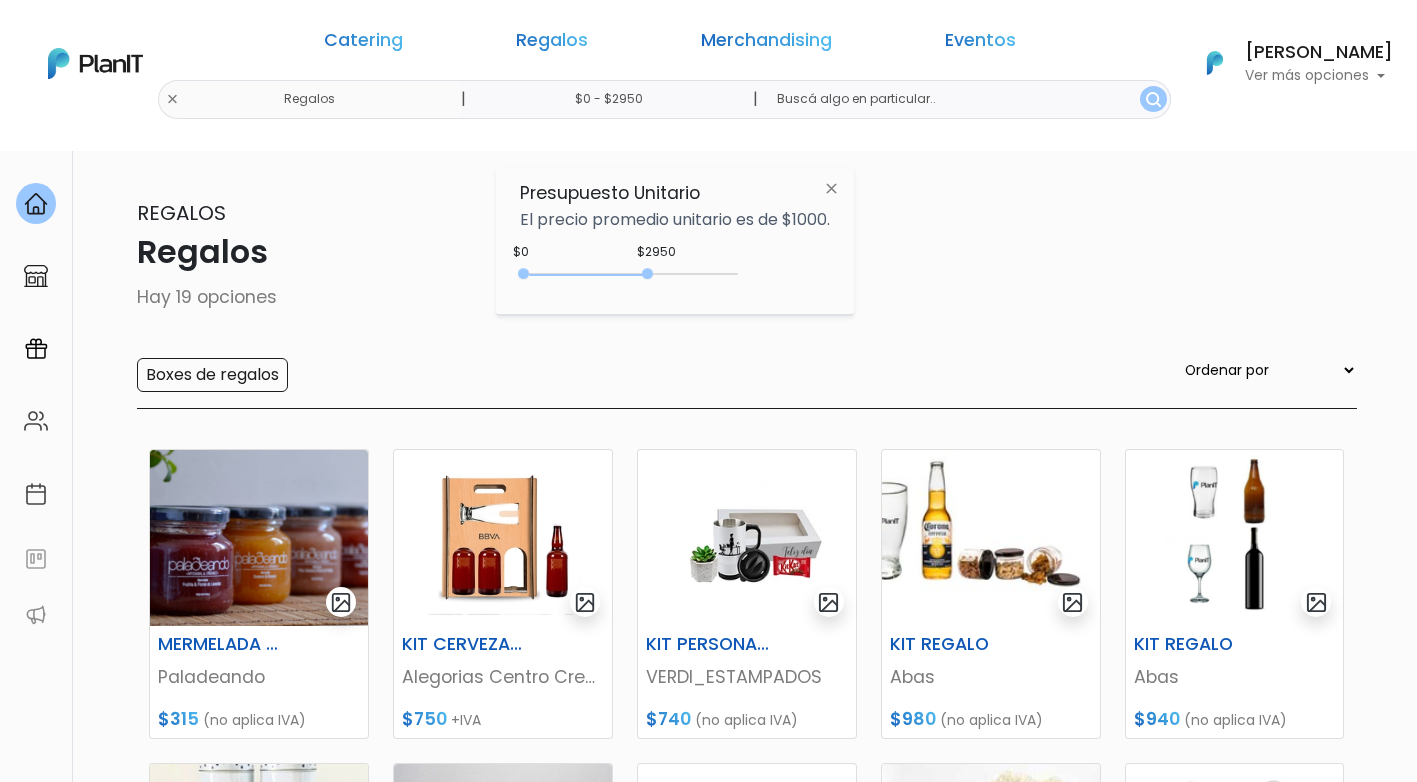 drag, startPoint x: 564, startPoint y: 273, endPoint x: 652, endPoint y: 280, distance: 88.27797 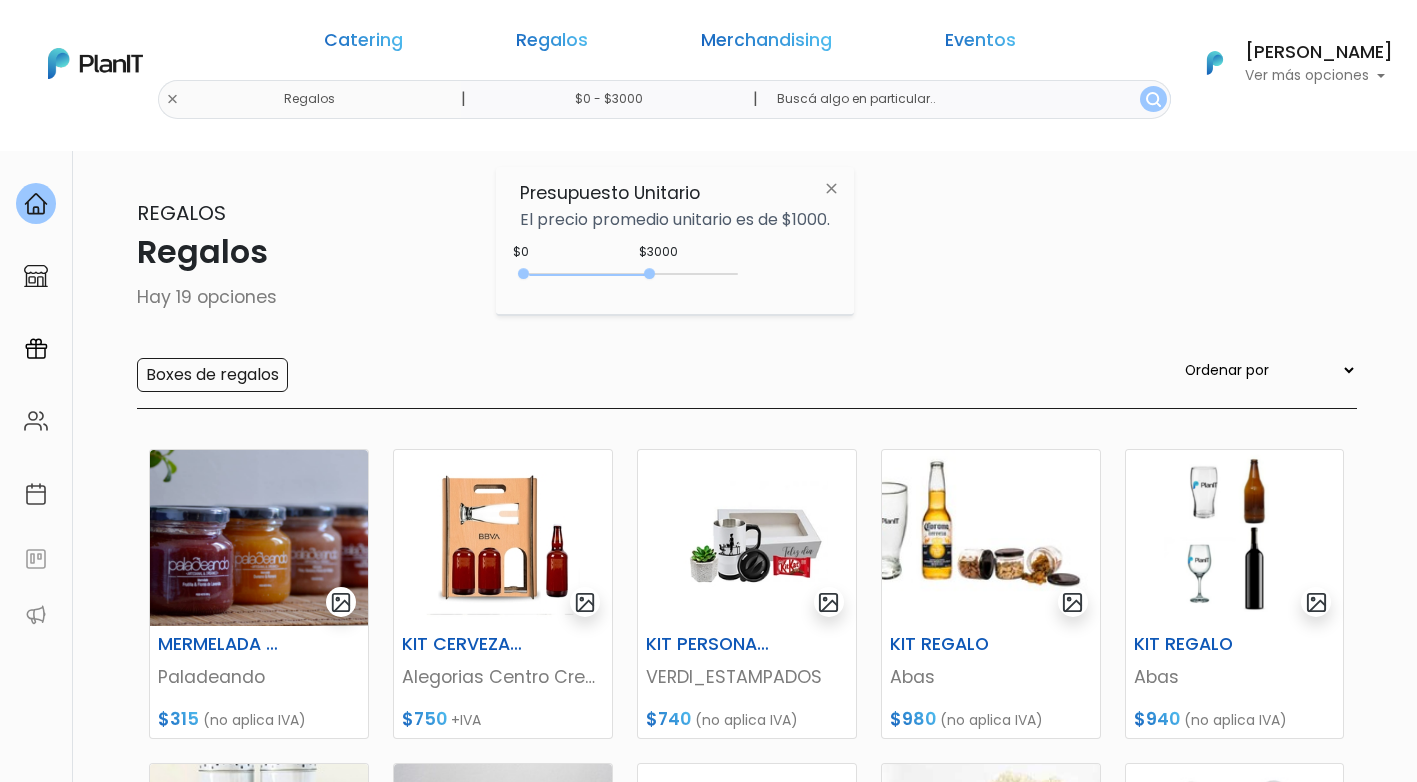 click at bounding box center [649, 273] 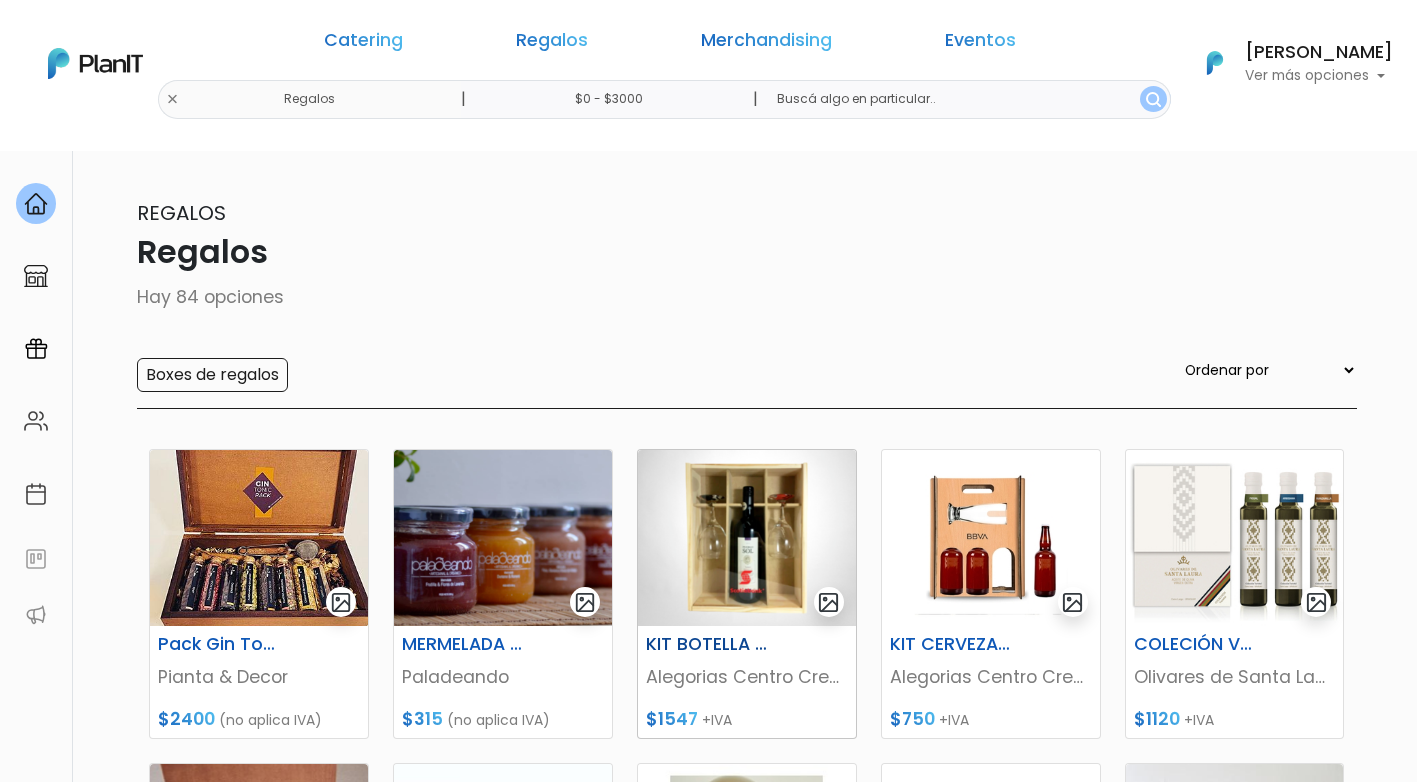 scroll, scrollTop: 0, scrollLeft: 0, axis: both 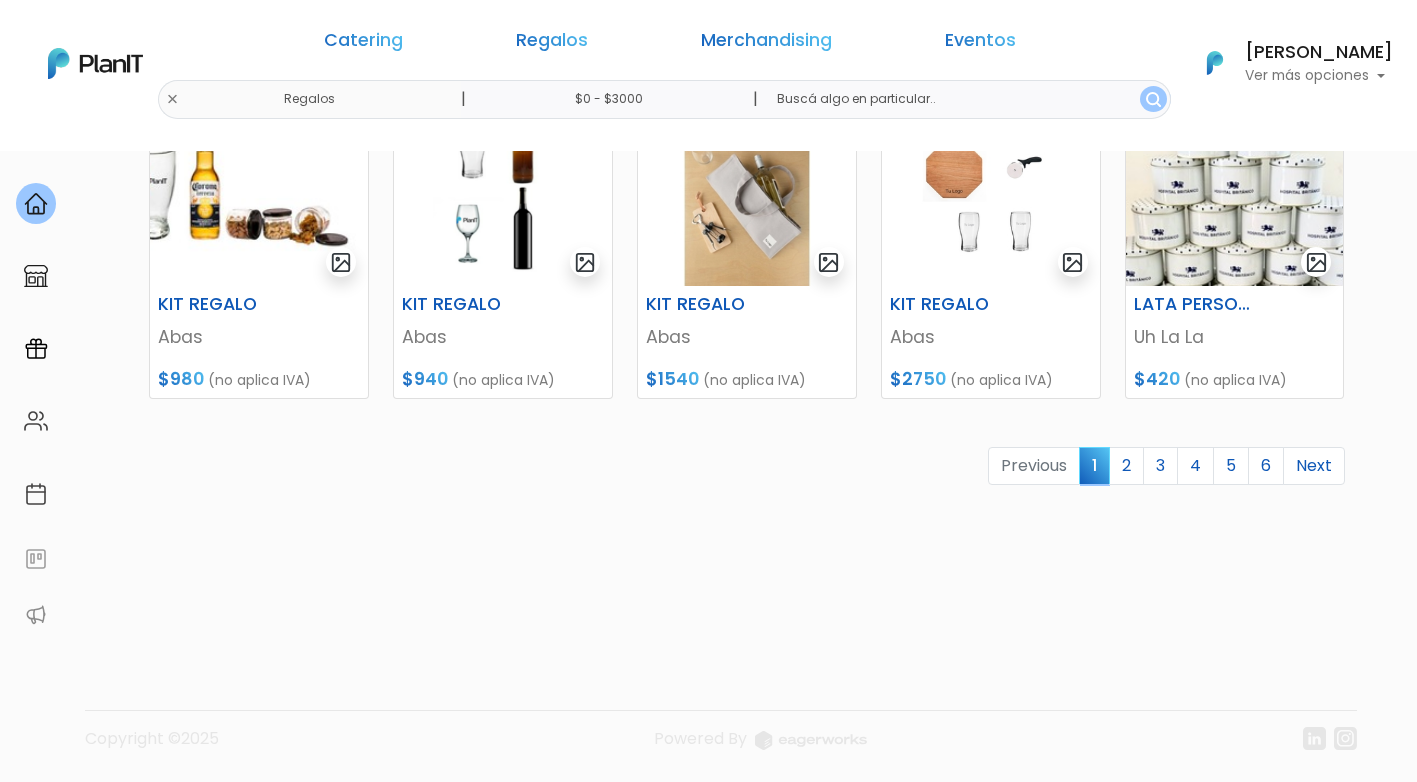 click on "J" at bounding box center [1219, 1890] 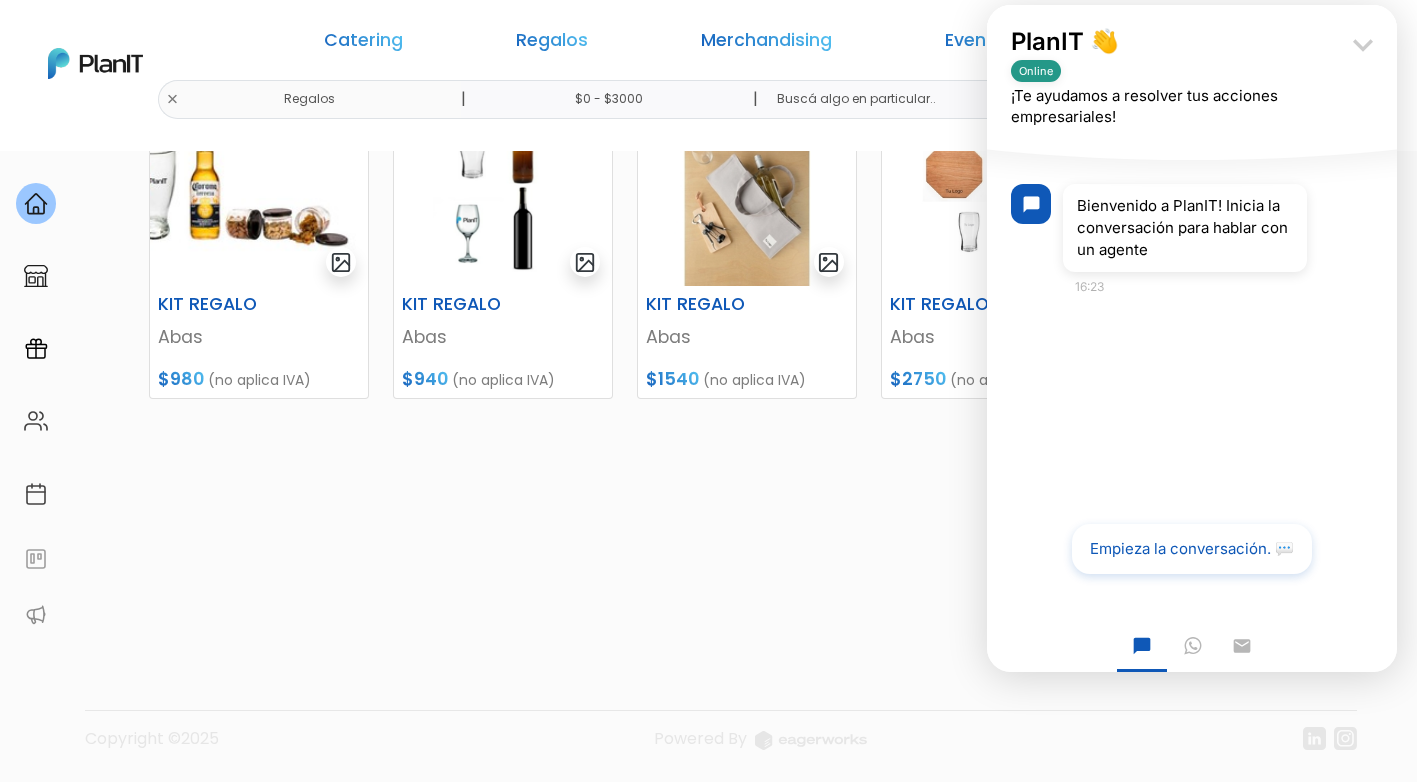 click on "keyboard_arrow_down" at bounding box center [1363, 45] 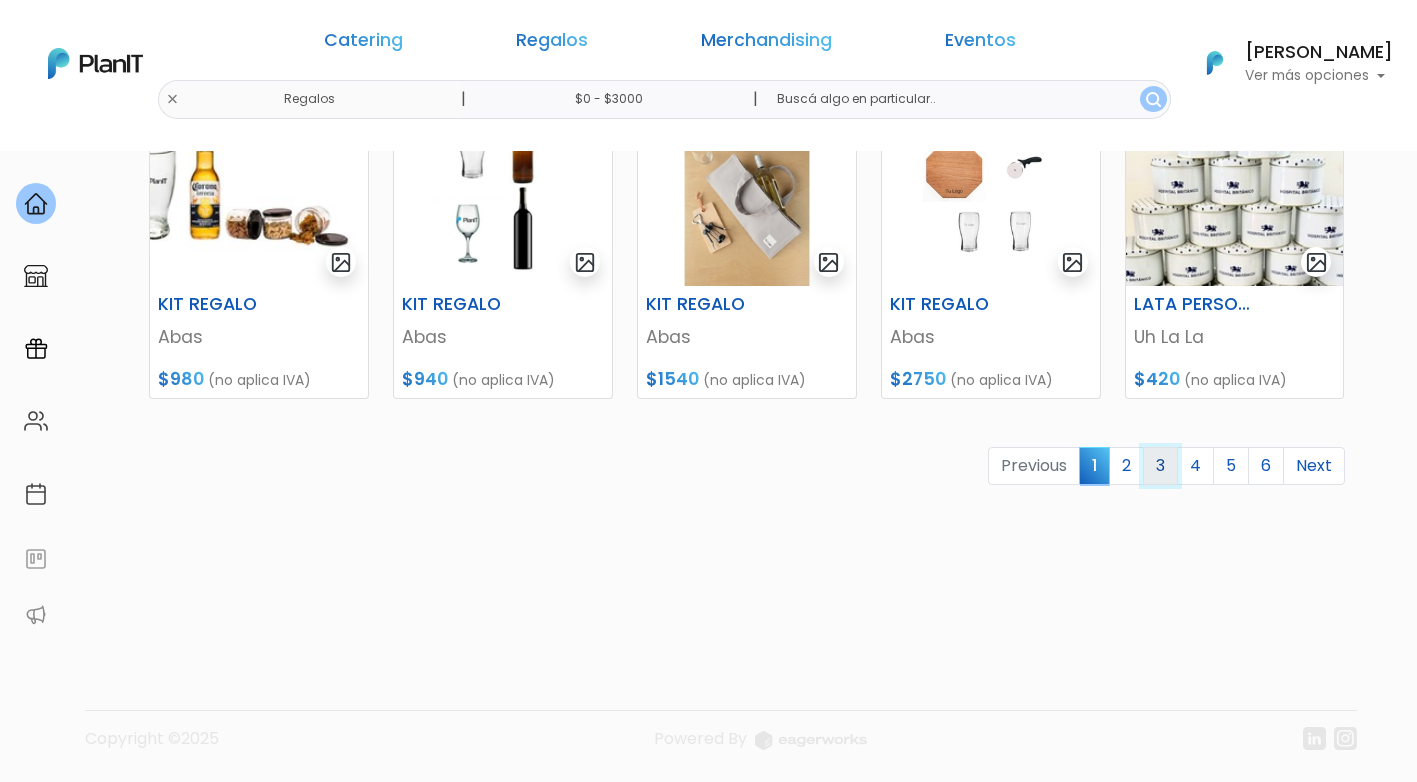 click on "3" at bounding box center (1160, 466) 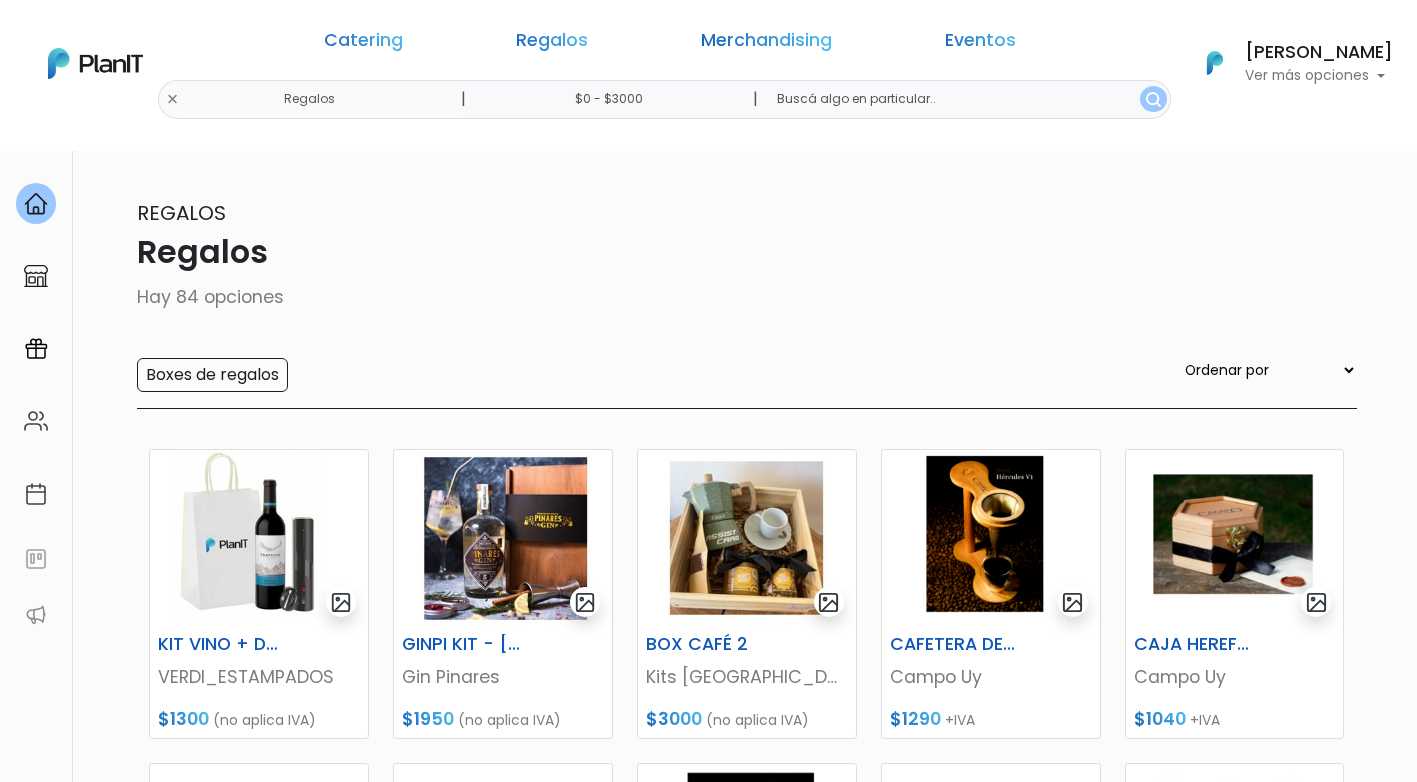 scroll, scrollTop: 0, scrollLeft: 0, axis: both 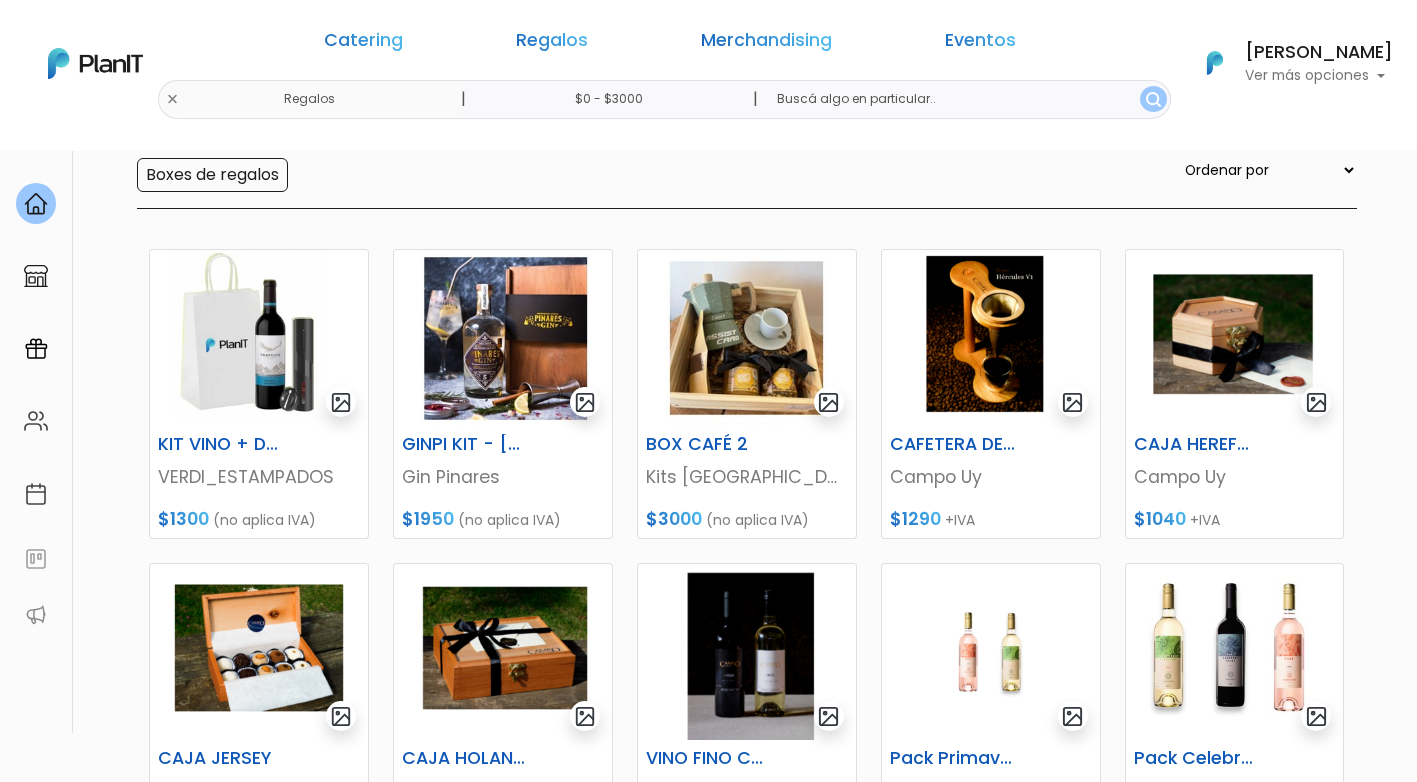 click on "keyboard_arrow_down" at bounding box center [1342, 1917] 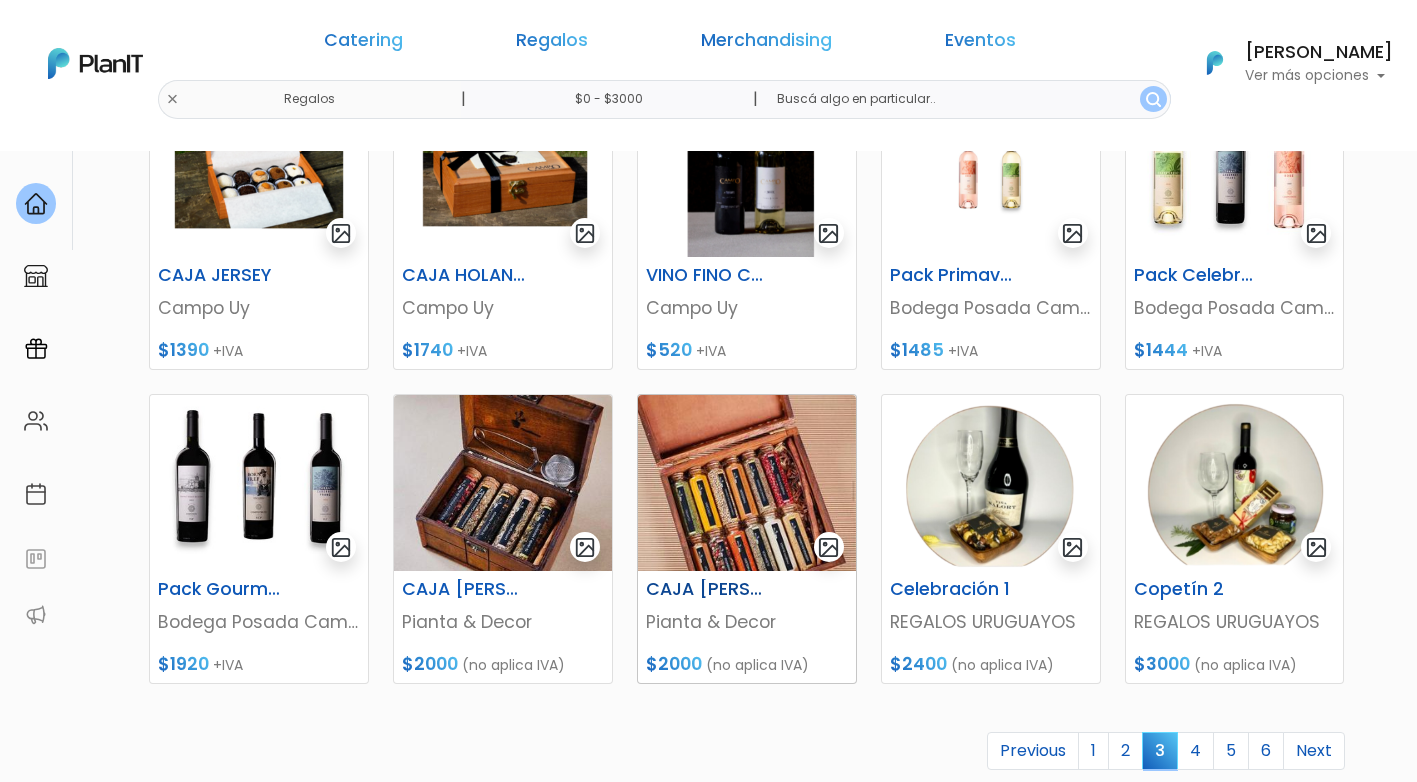 scroll, scrollTop: 800, scrollLeft: 0, axis: vertical 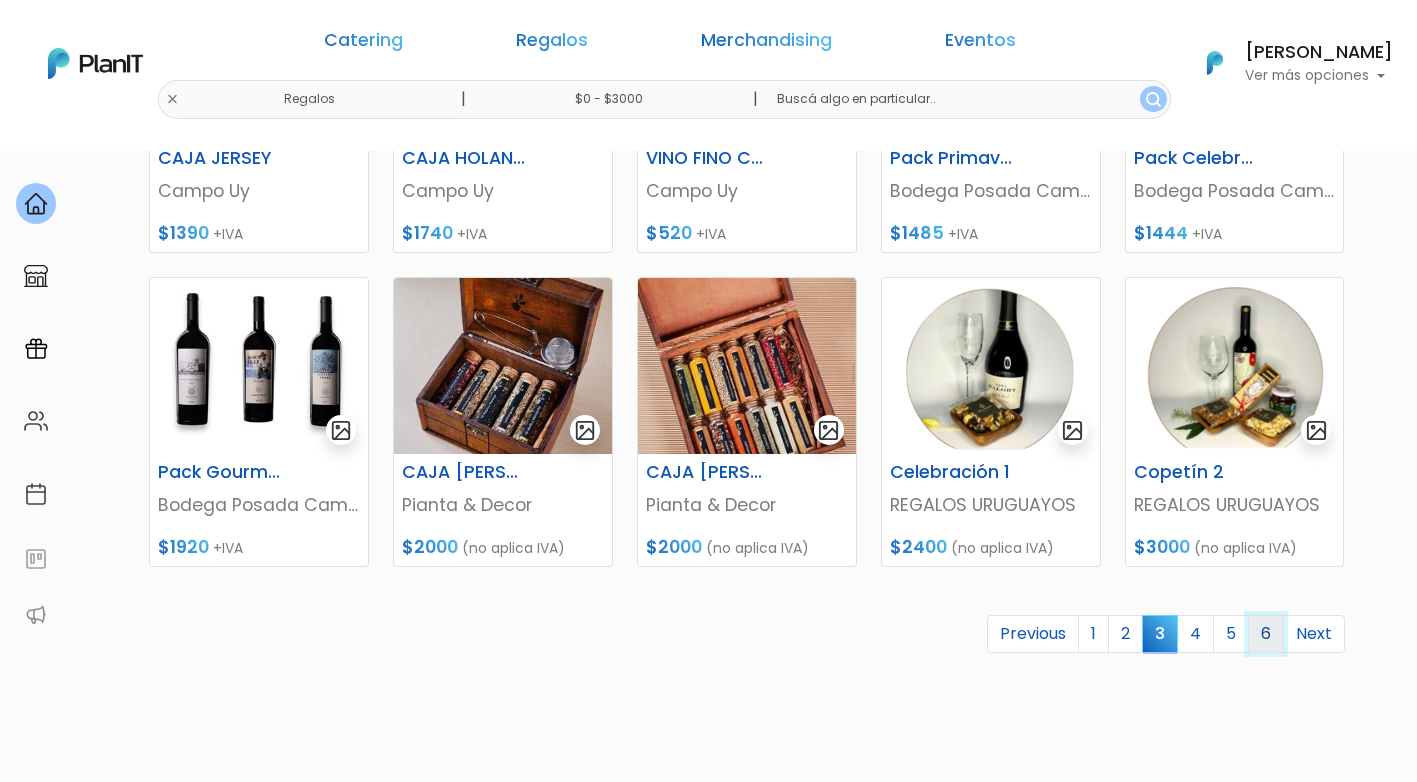 click on "6" at bounding box center [1266, 634] 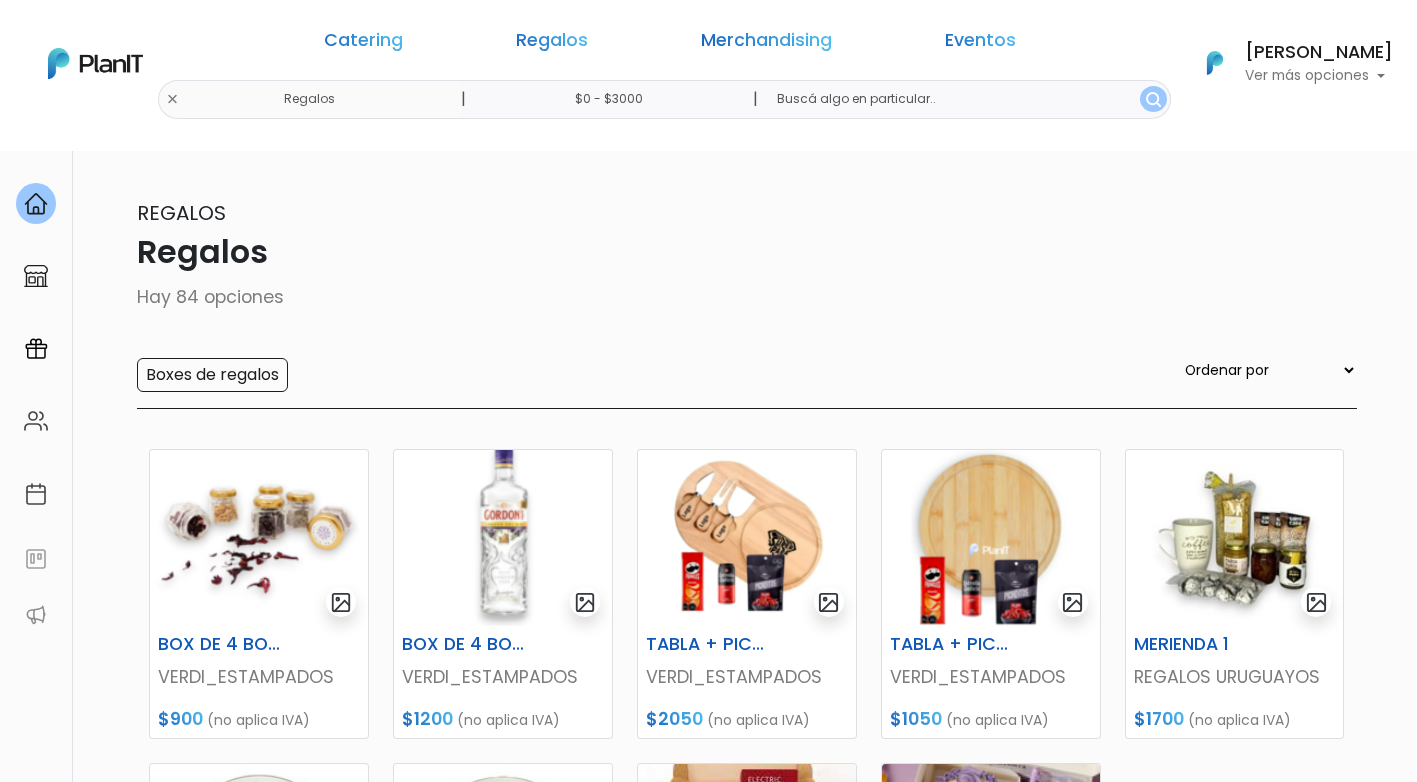 scroll, scrollTop: 0, scrollLeft: 0, axis: both 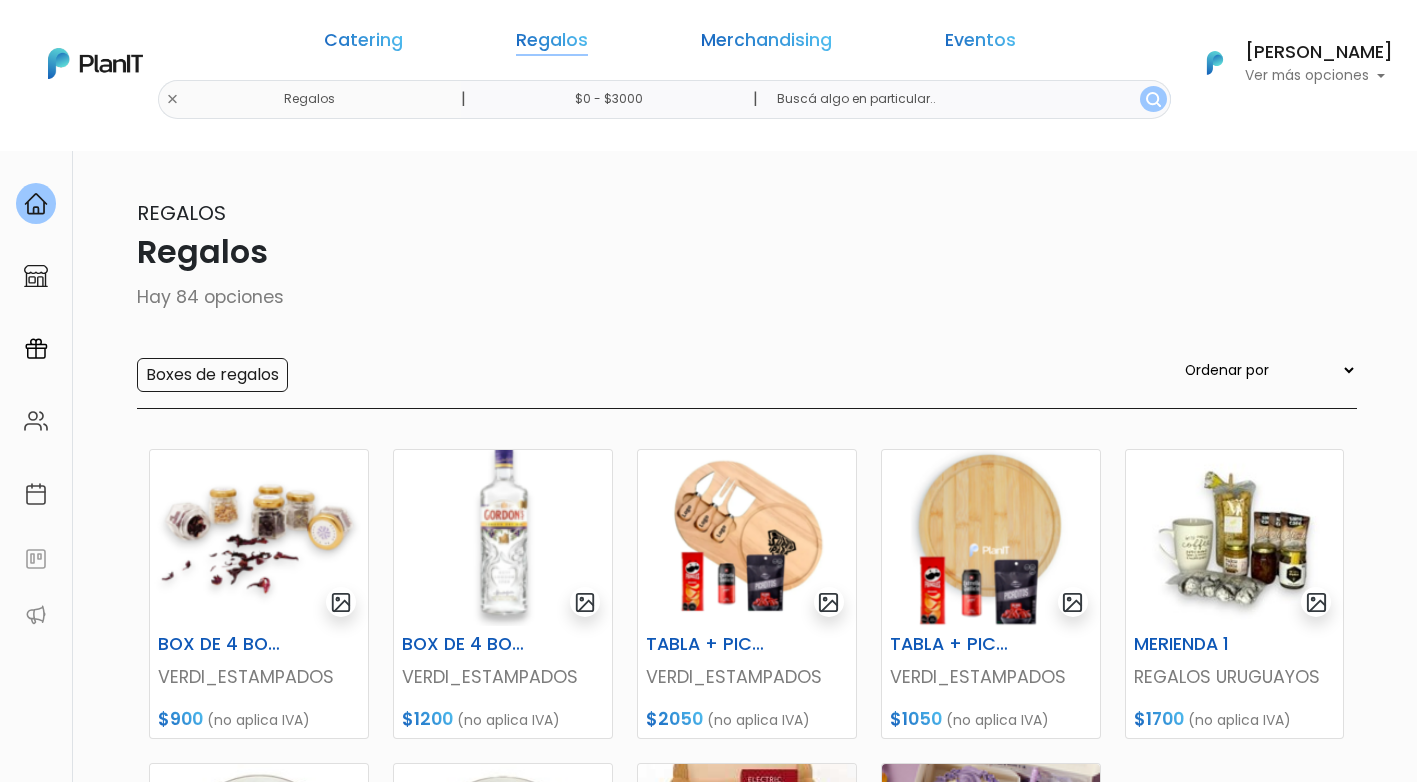 click on "Regalos" at bounding box center (552, 44) 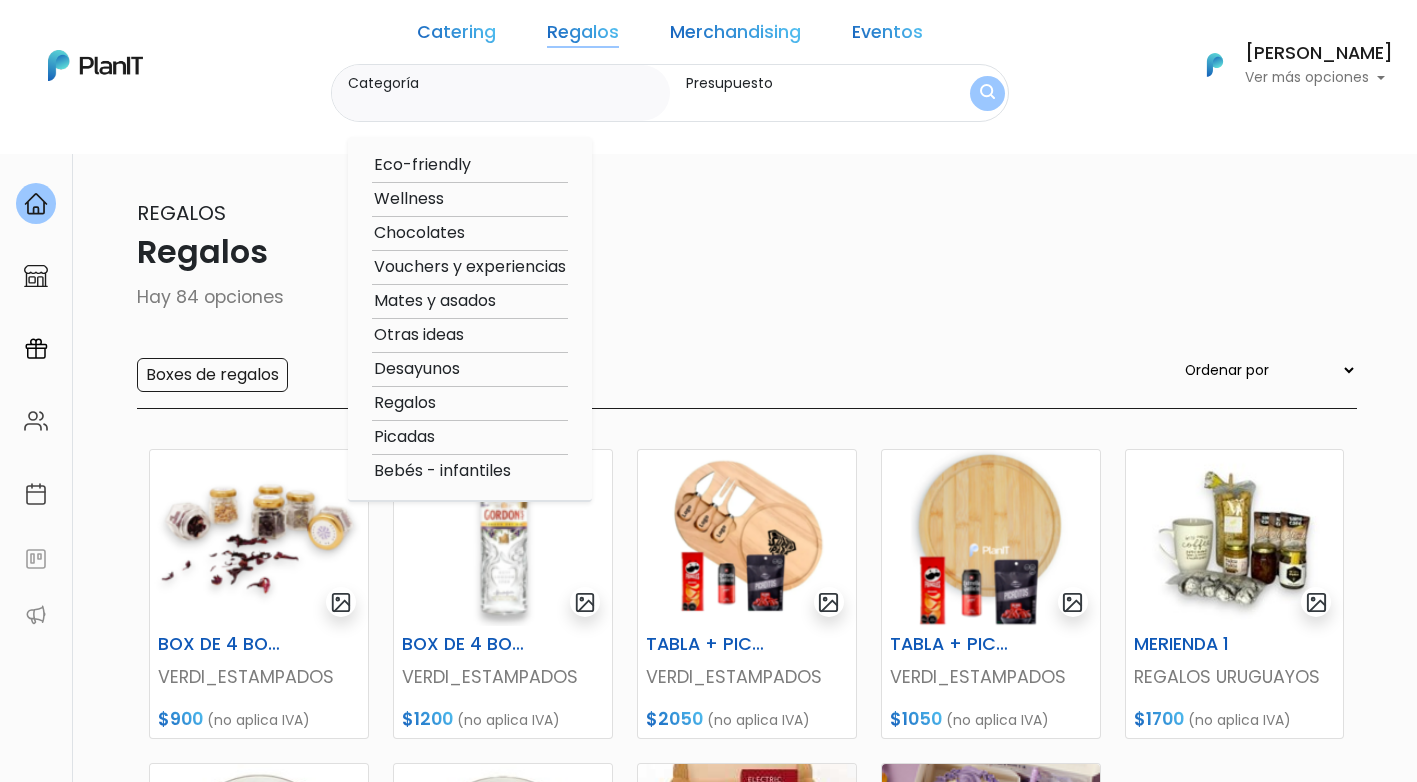 click on "Otras ideas" at bounding box center (470, 335) 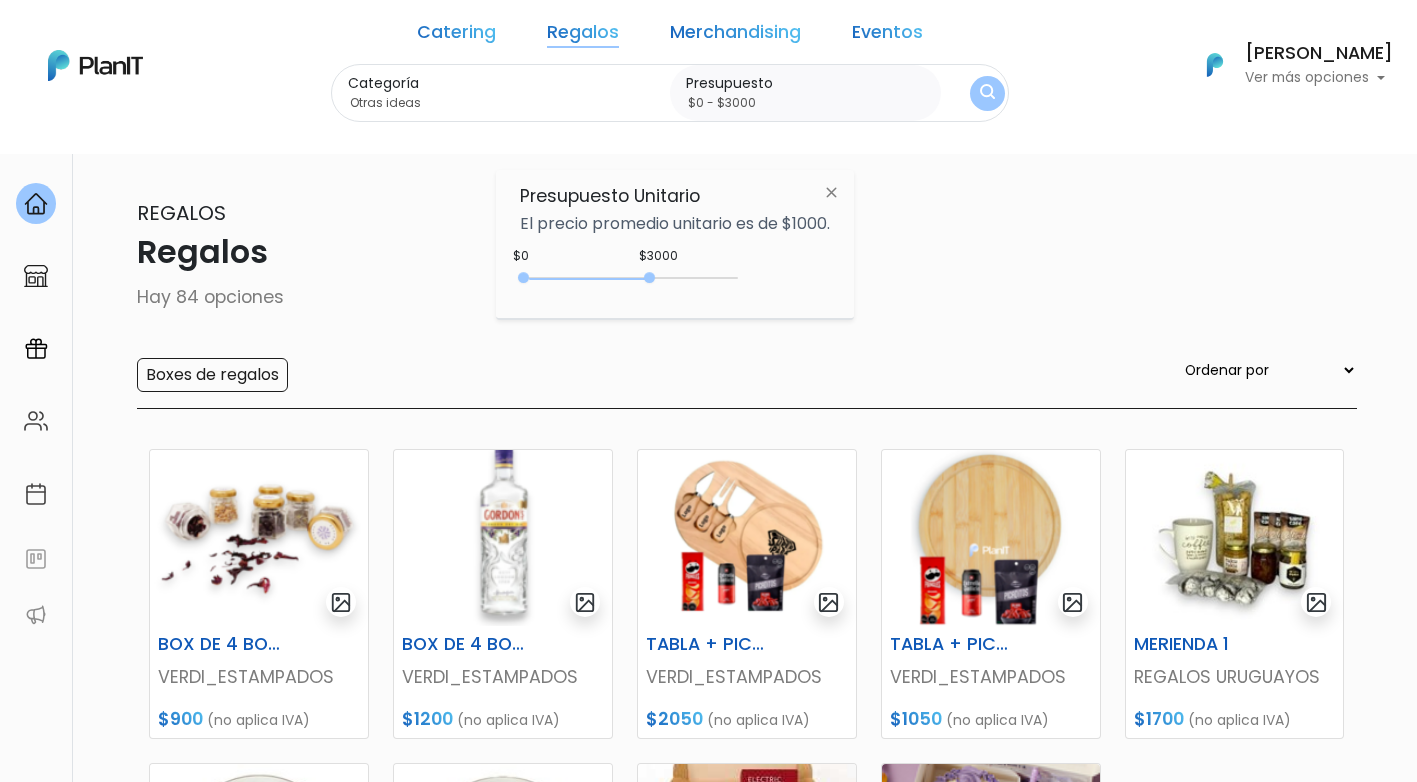 click at bounding box center (987, 93) 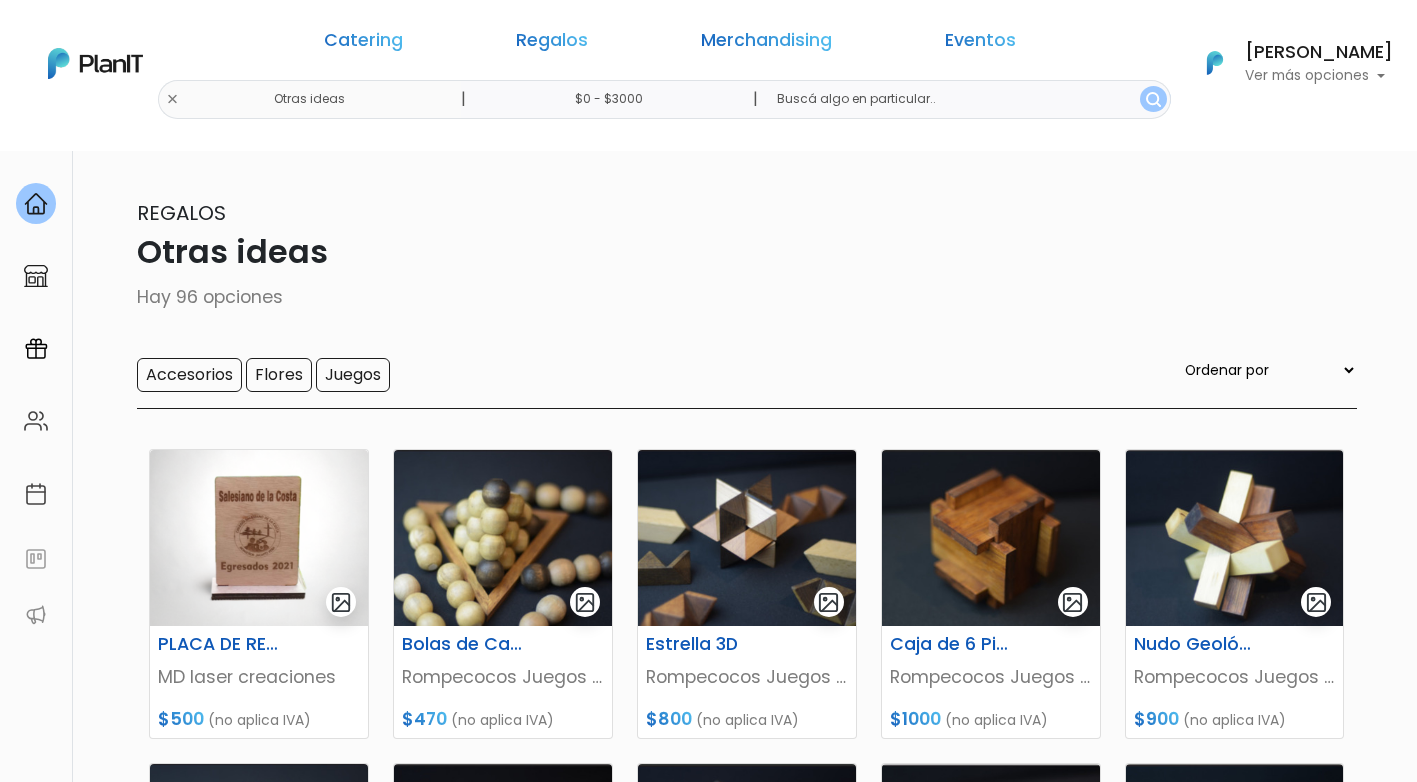 scroll, scrollTop: 0, scrollLeft: 0, axis: both 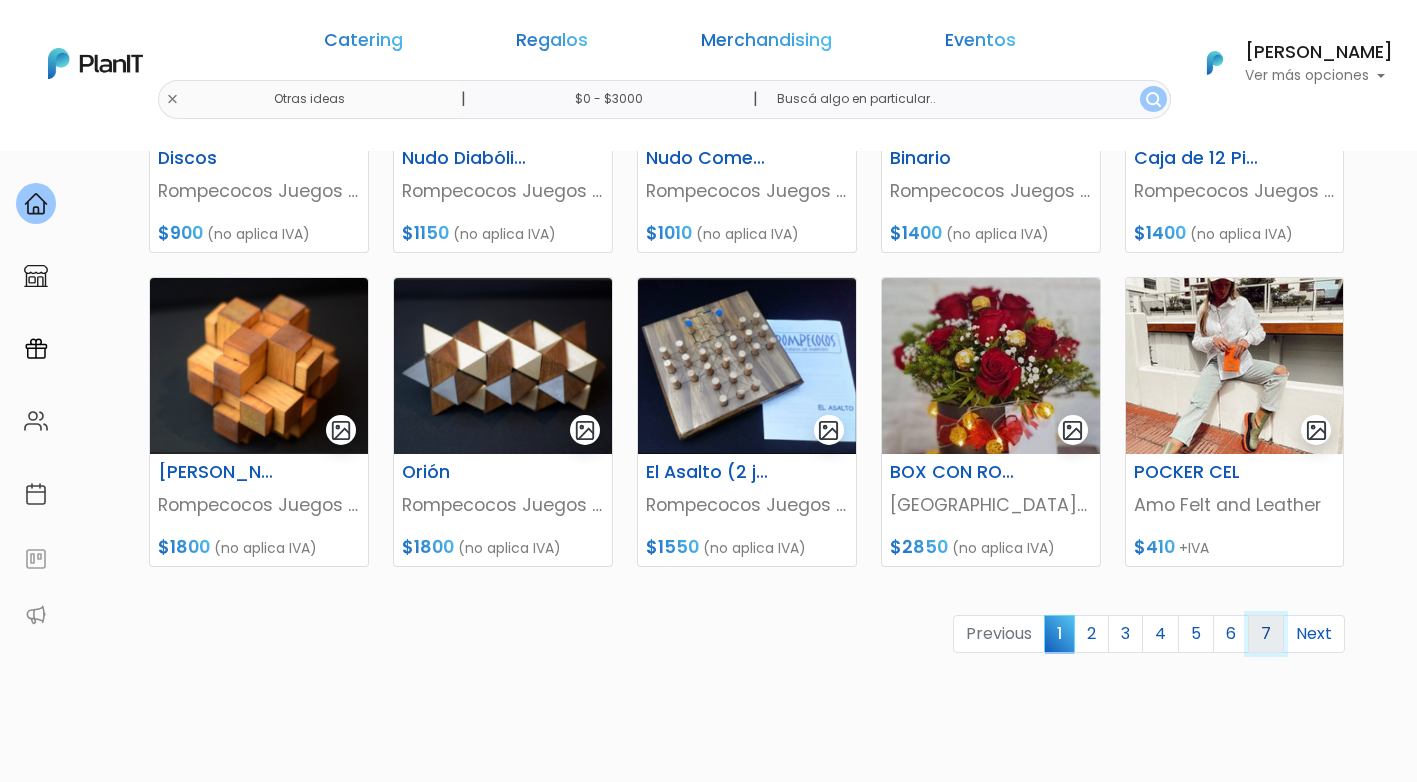 click on "7" at bounding box center [1266, 634] 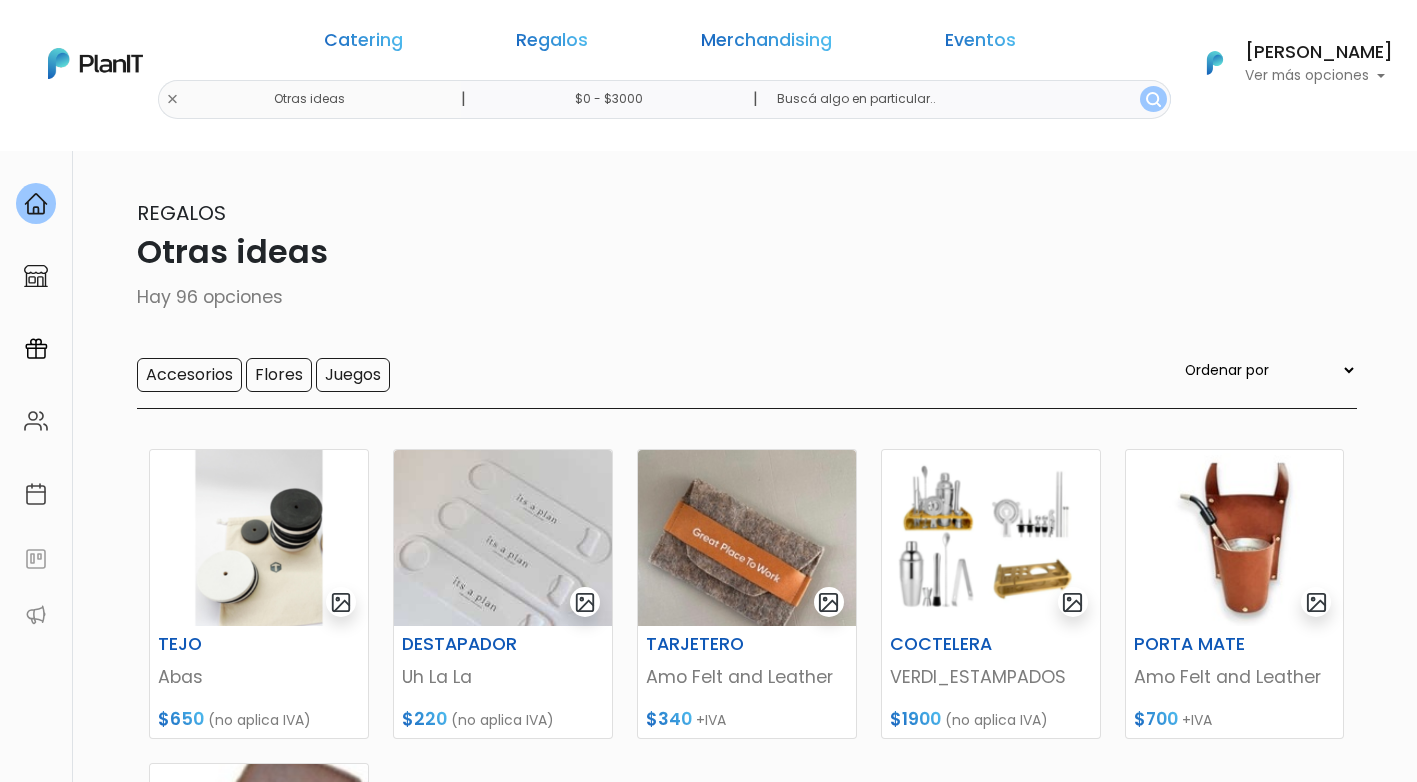 scroll, scrollTop: 0, scrollLeft: 0, axis: both 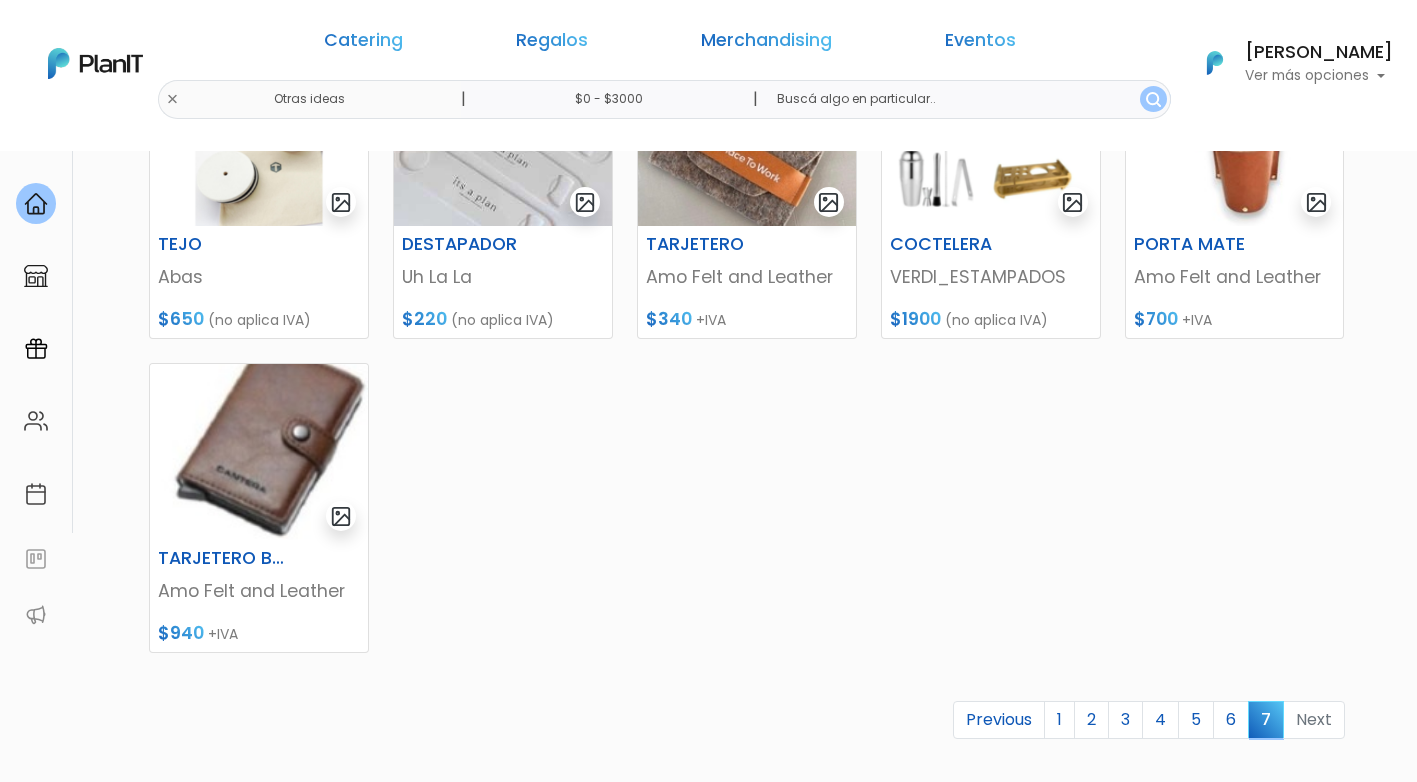 click on "¿Necesitás ayuda?" at bounding box center (1187, 1476) 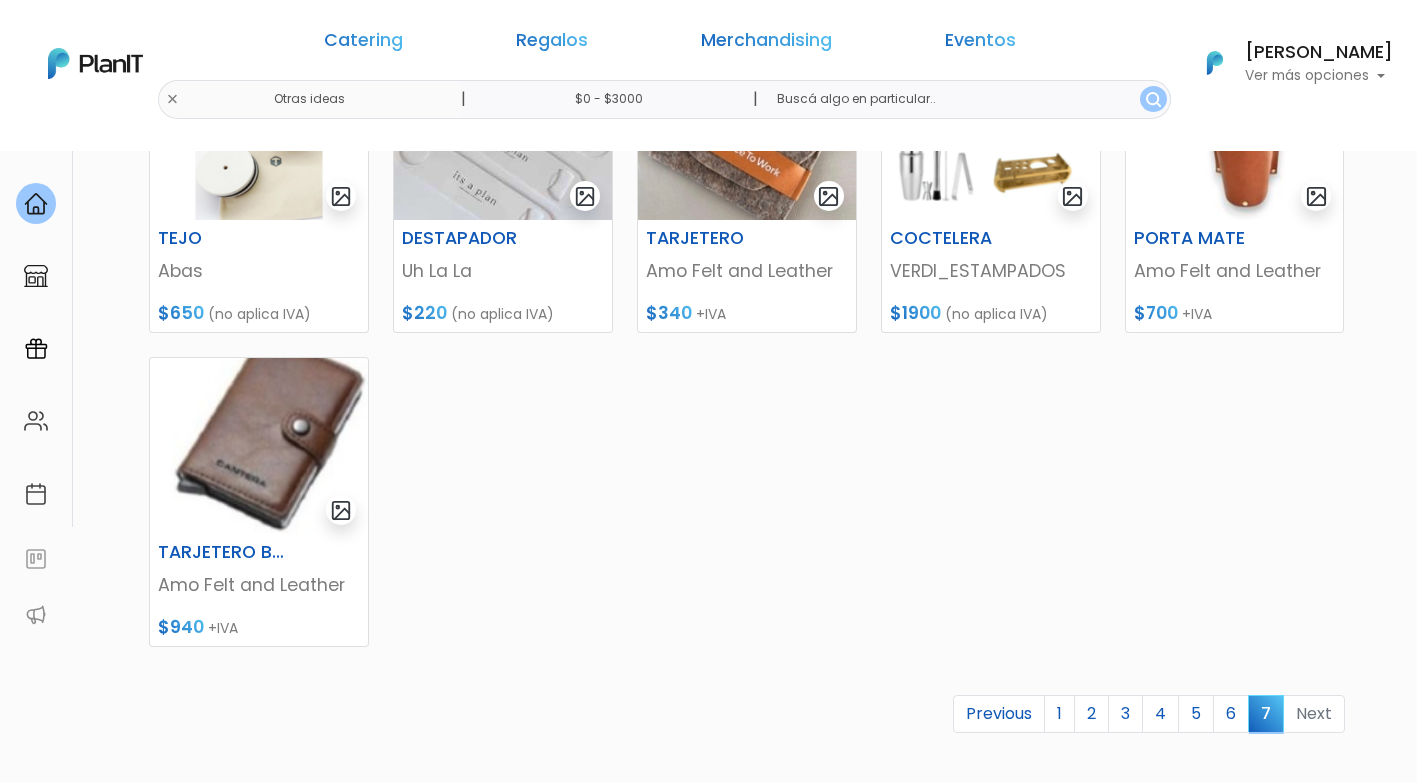 scroll, scrollTop: 600, scrollLeft: 0, axis: vertical 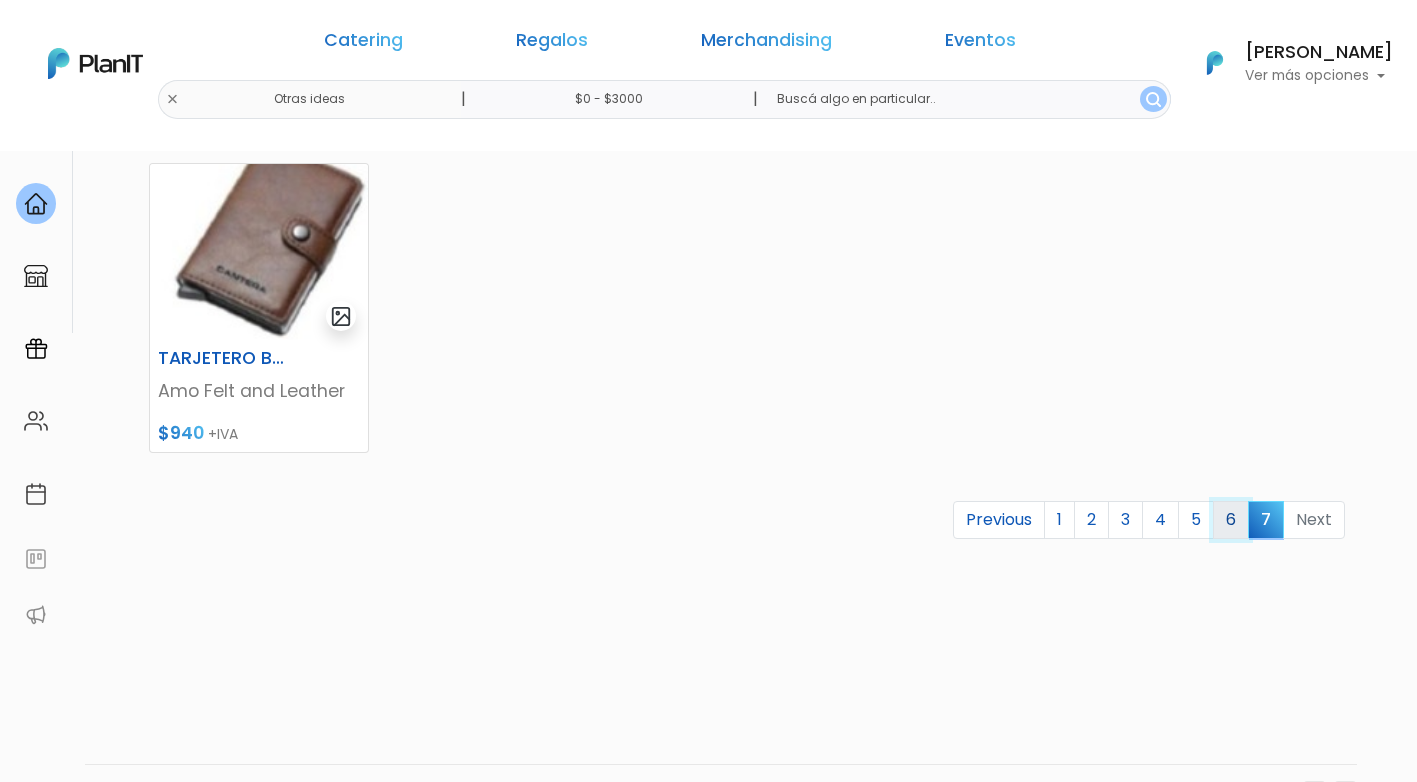 click on "6" at bounding box center [1231, 520] 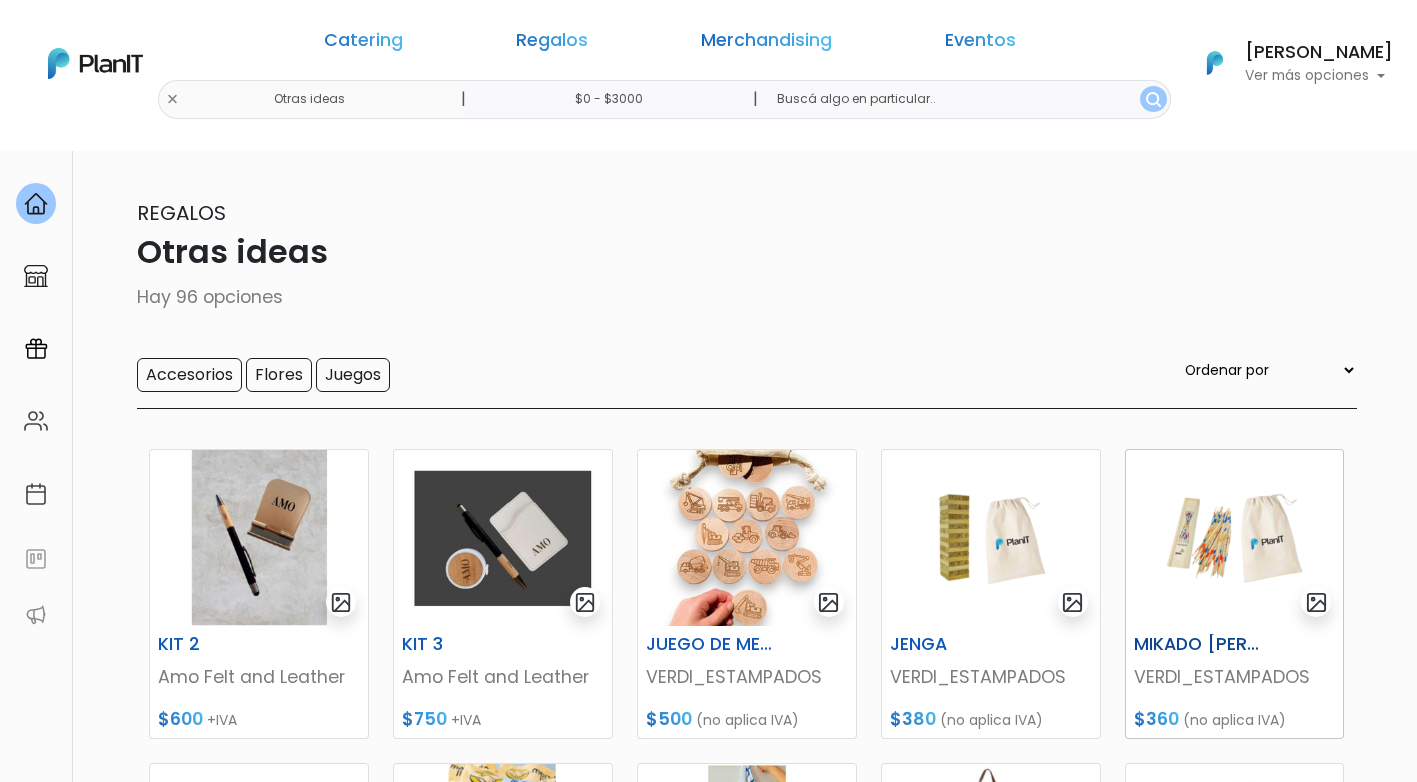 scroll, scrollTop: 0, scrollLeft: 0, axis: both 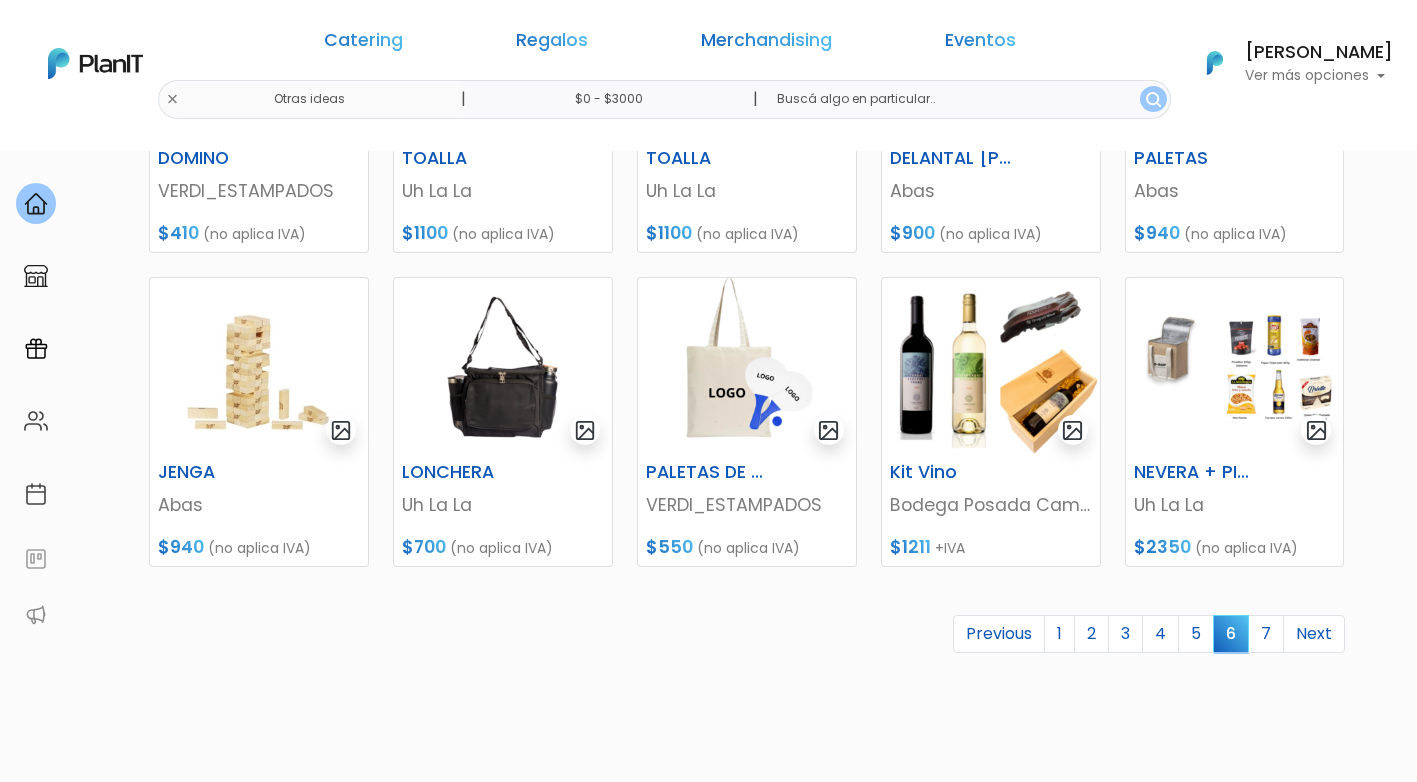 click on "96 resultados
Regalos
Otras ideas
Hay 96 opciones
Accesorios
Flores
Juegos
Ordenar por Menor Precio
Mayor Precio
Reviews
Últimos ingresos
KIT 2
Amo Felt and Leather
$600
+IVA
KIT 3
Amo Felt and Leather
$750" at bounding box center [709, 66] 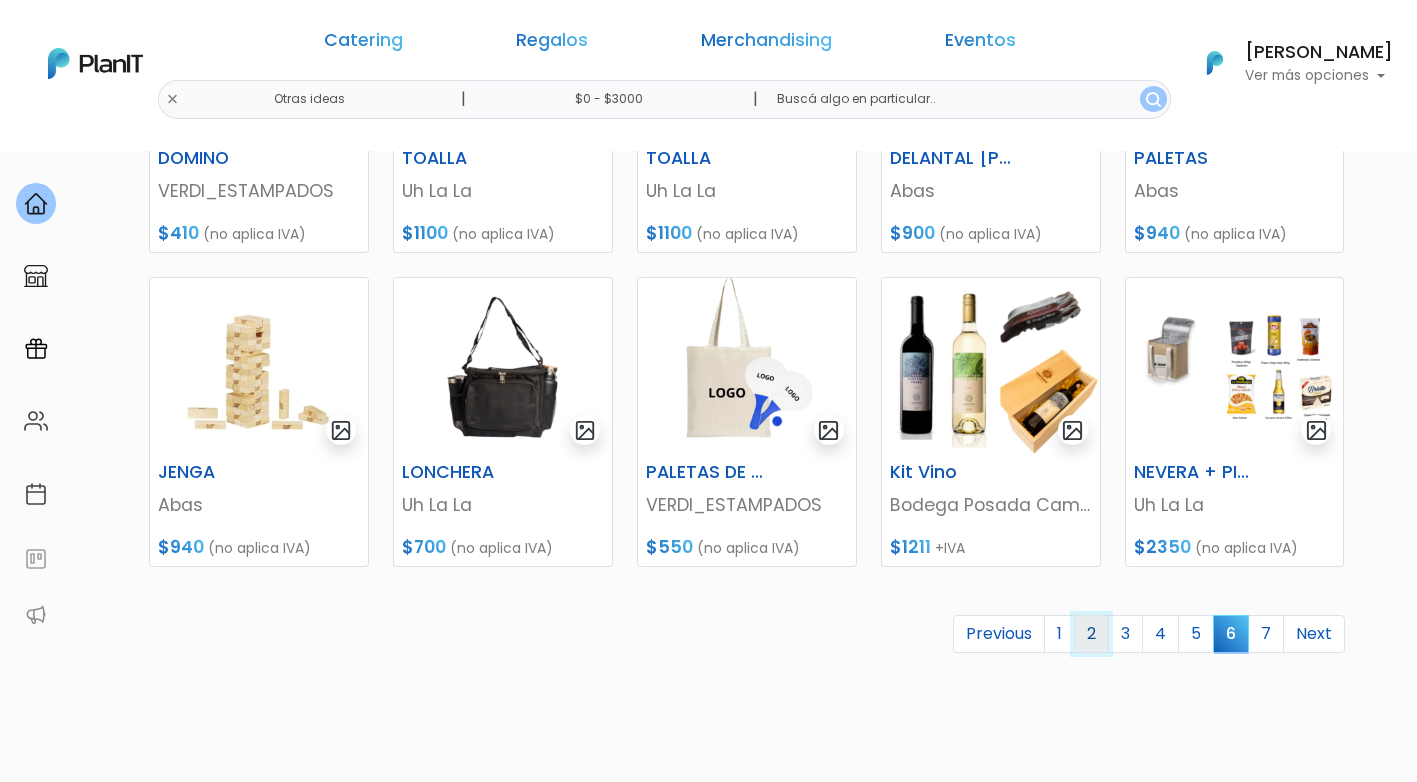 click on "2" at bounding box center (1091, 634) 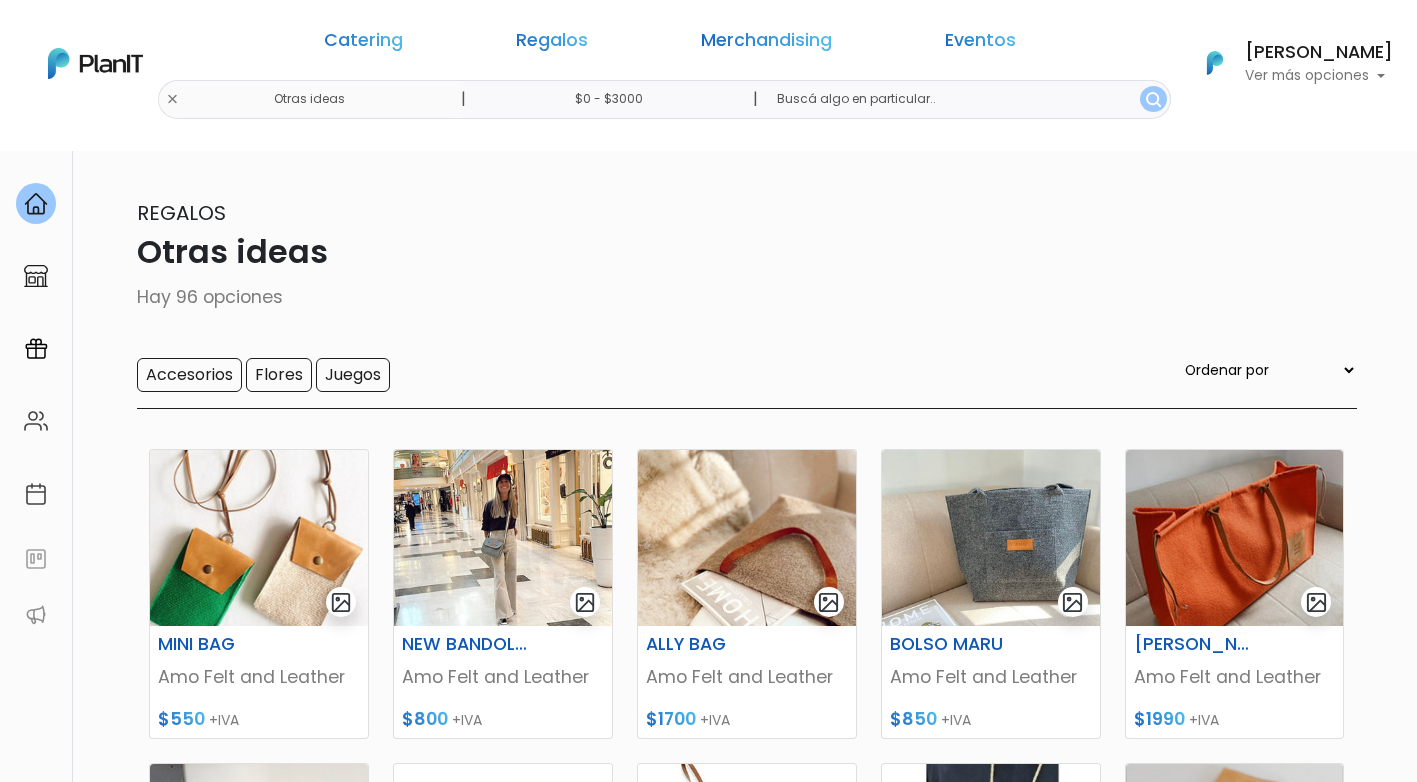 scroll, scrollTop: 0, scrollLeft: 0, axis: both 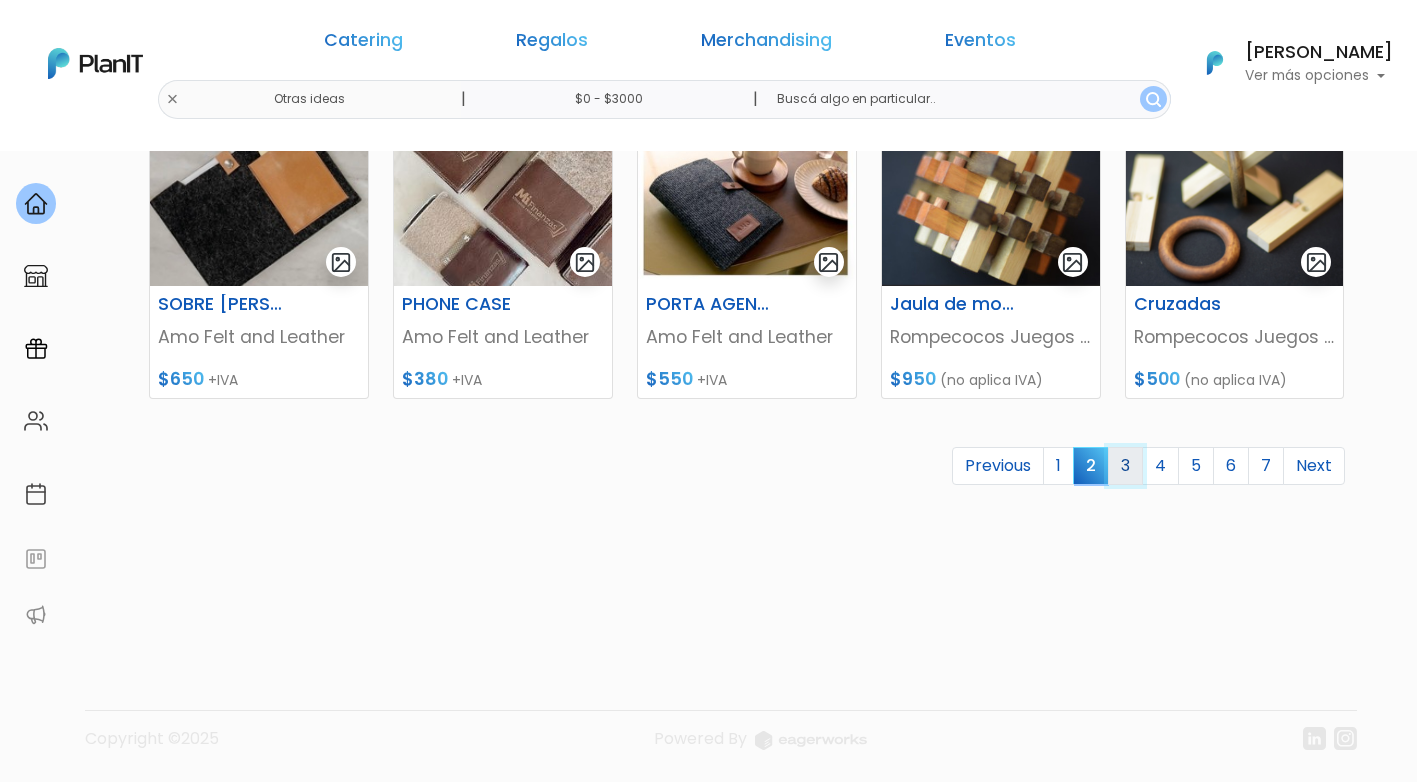 click on "3" at bounding box center (1125, 466) 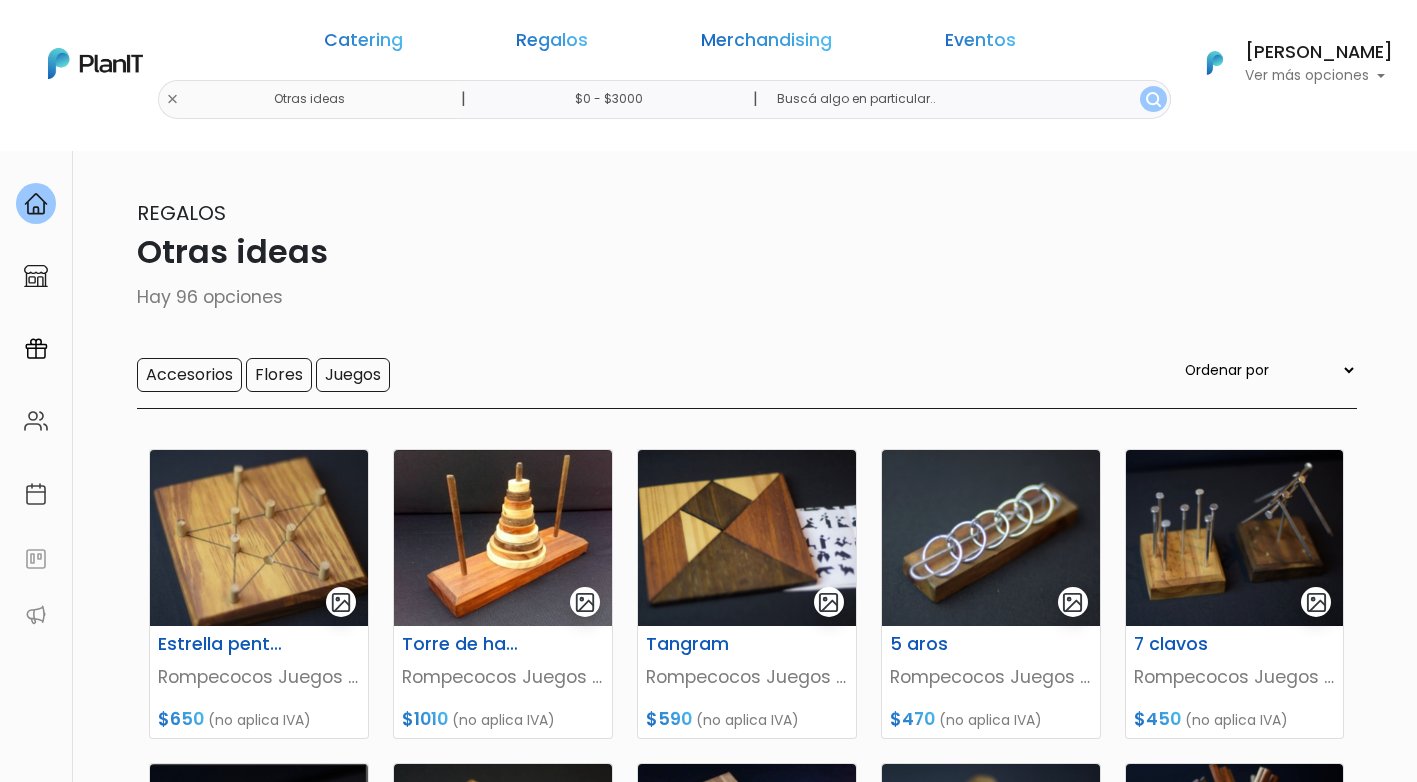 scroll, scrollTop: 0, scrollLeft: 0, axis: both 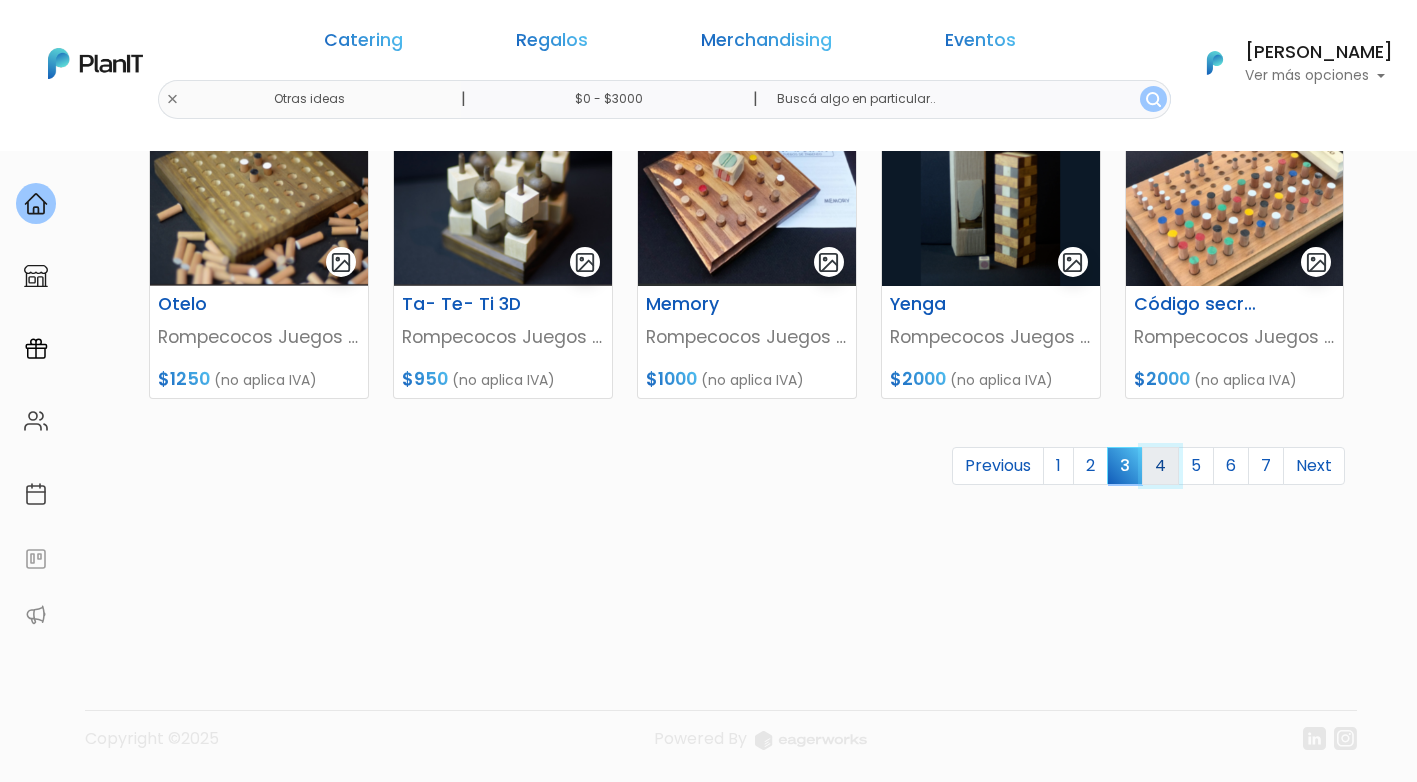 click on "4" at bounding box center [1160, 466] 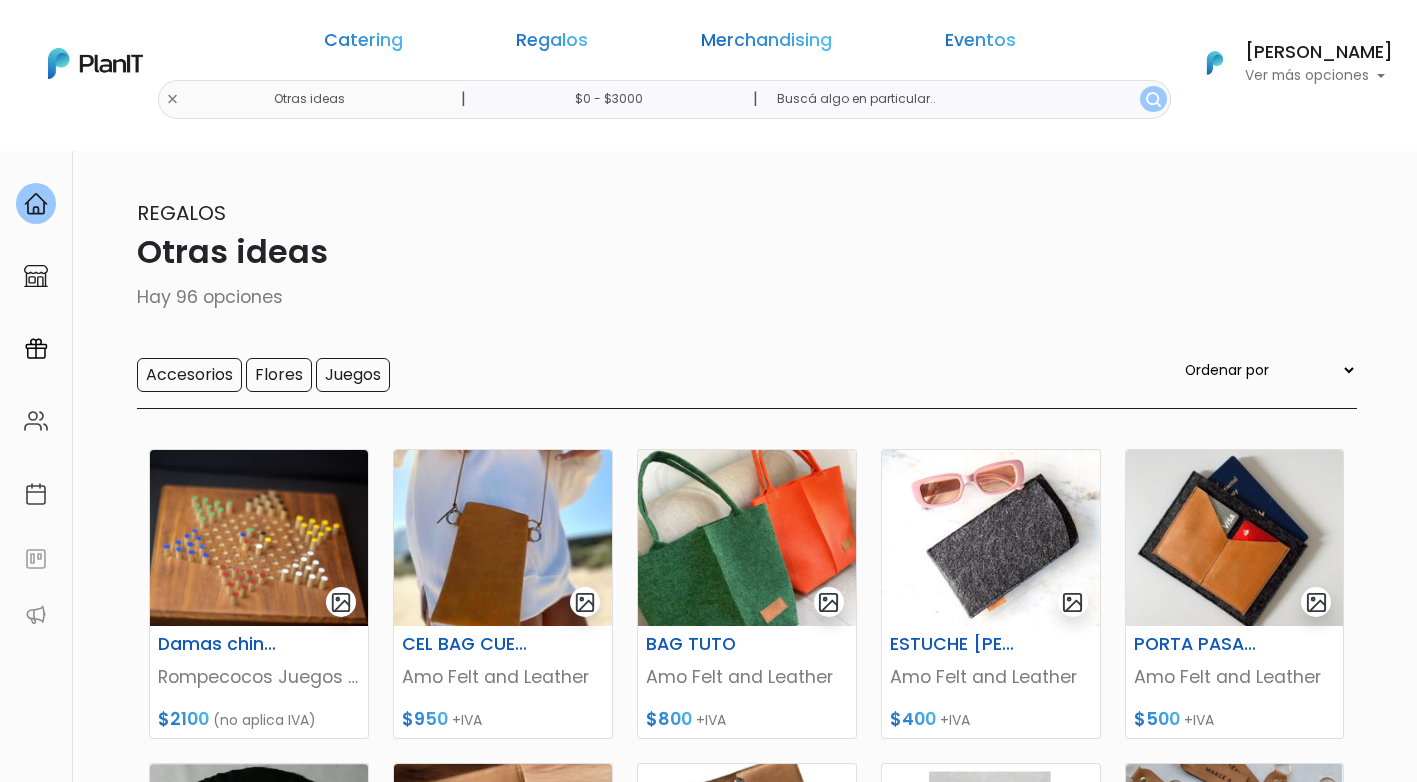 scroll, scrollTop: 0, scrollLeft: 0, axis: both 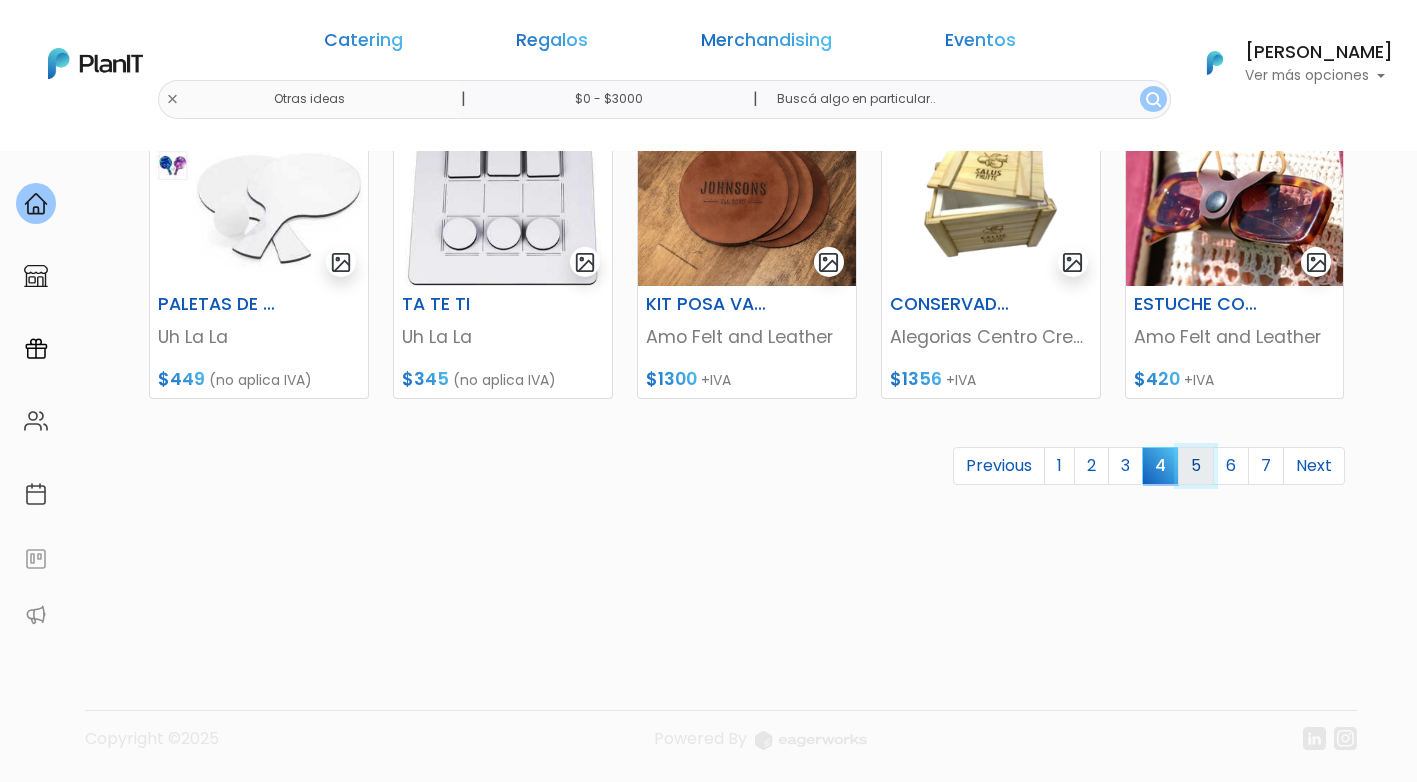 click on "5" at bounding box center [1196, 466] 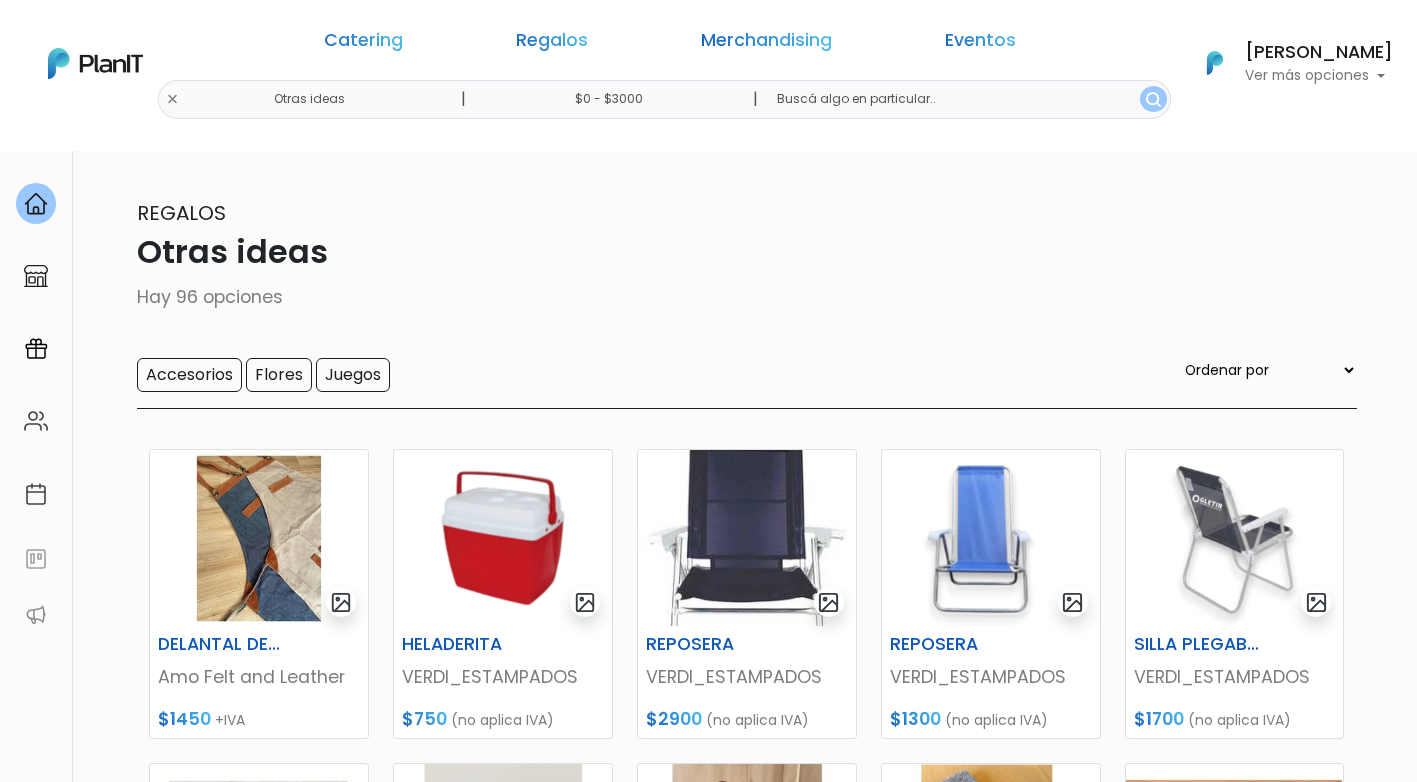 scroll, scrollTop: 0, scrollLeft: 0, axis: both 